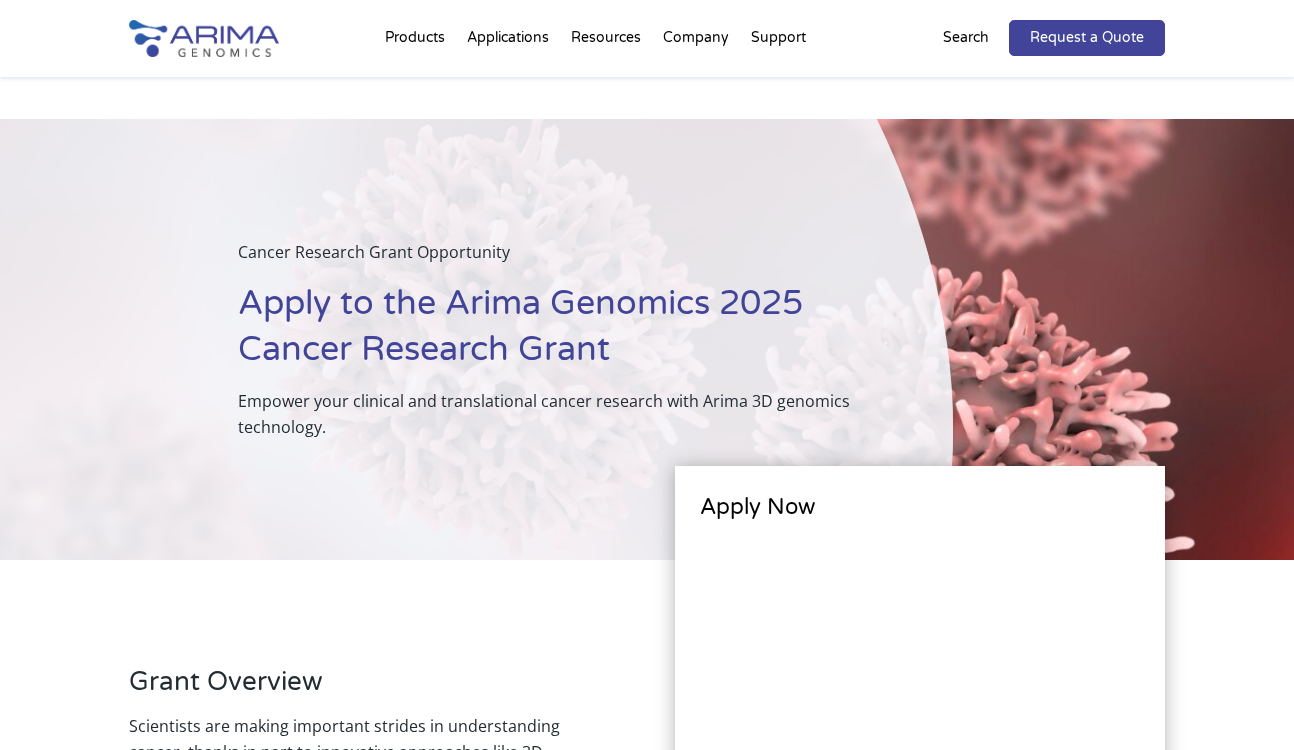 scroll, scrollTop: 406, scrollLeft: 0, axis: vertical 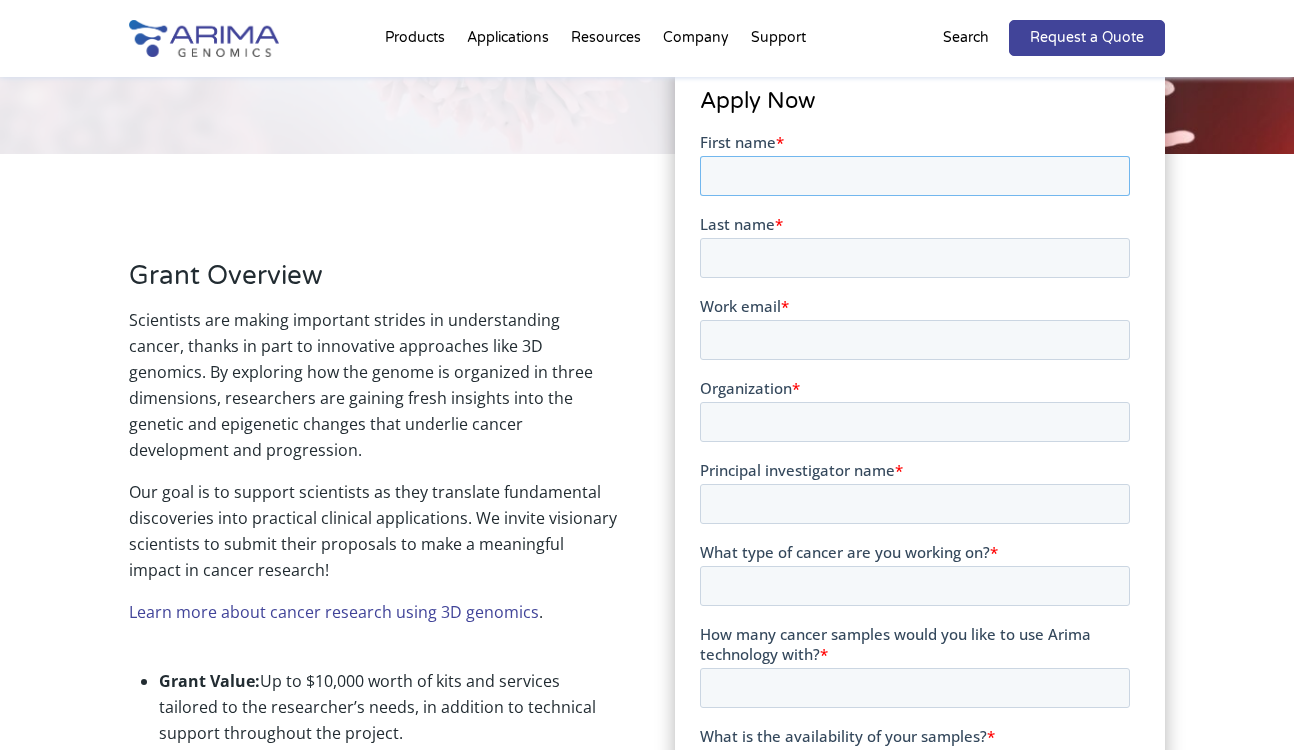 click on "First name *" at bounding box center [915, 175] 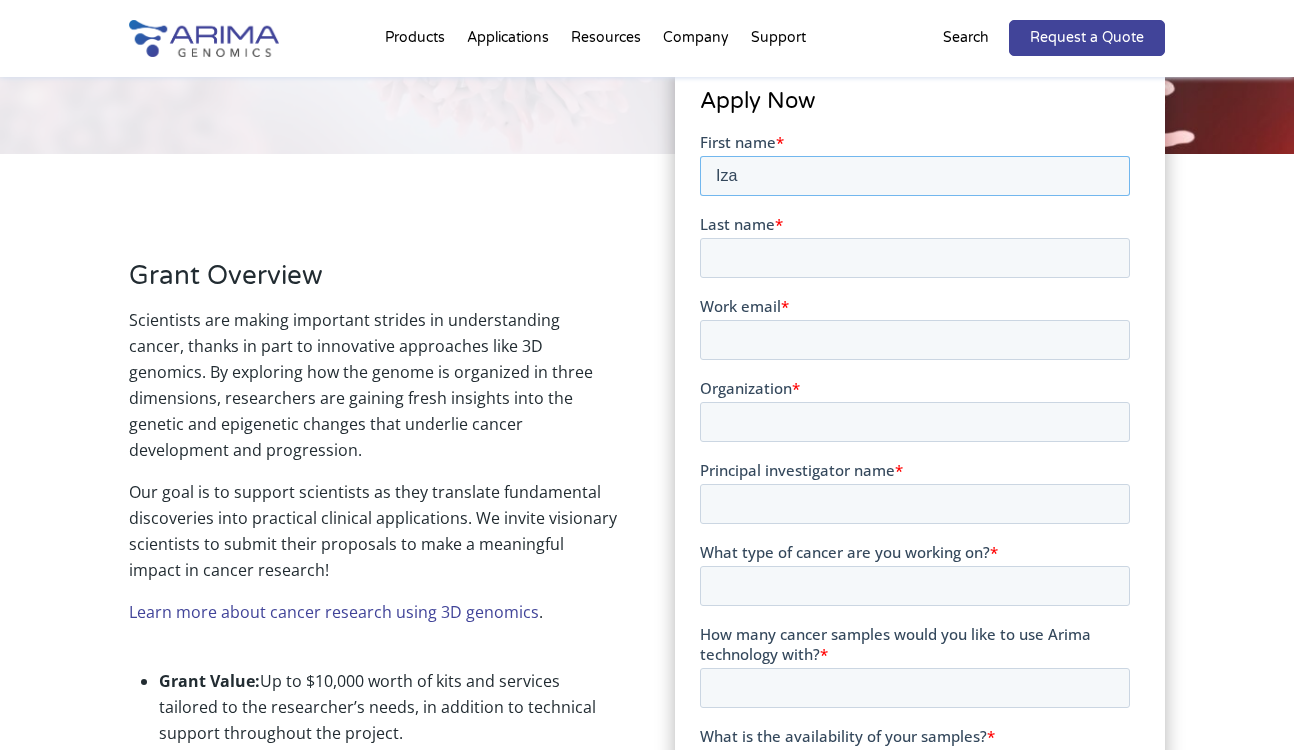 type on "Izaiah" 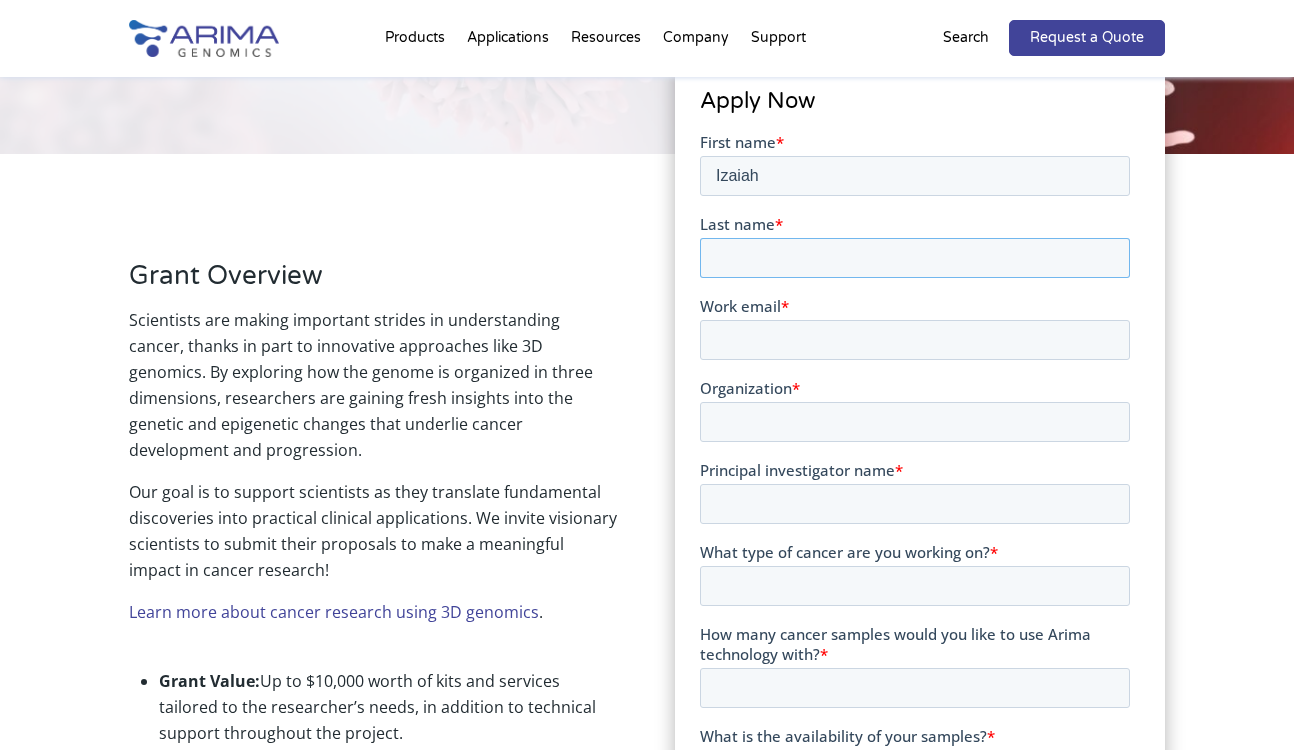 type on "Ornelas" 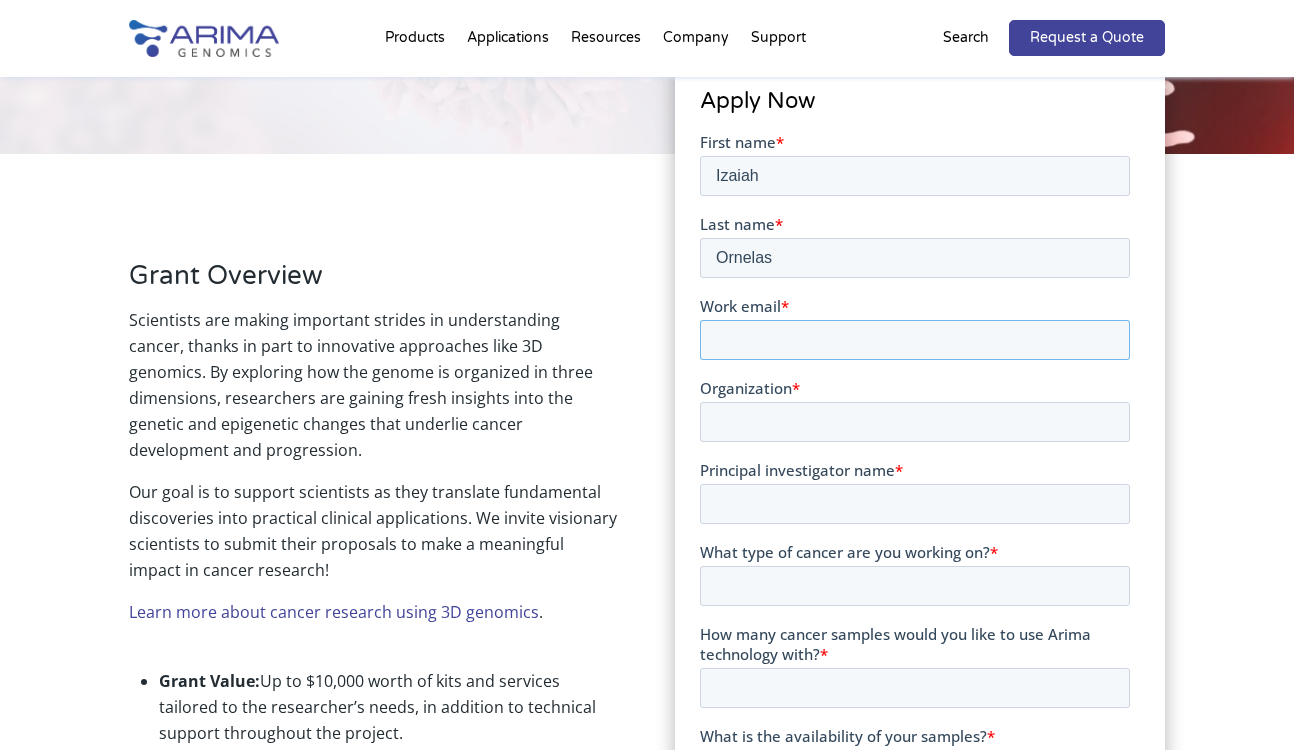 type on "izaiah_ornelas@berkeley.edu" 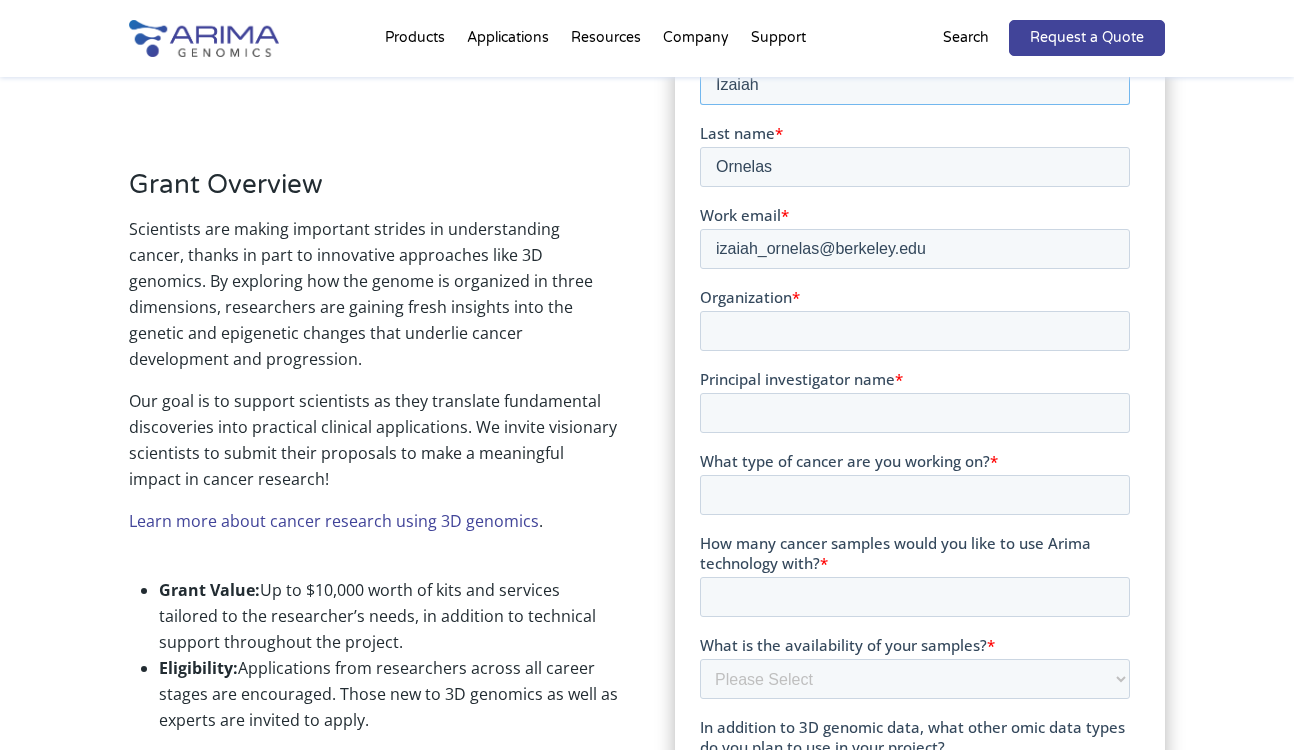 scroll, scrollTop: 505, scrollLeft: 0, axis: vertical 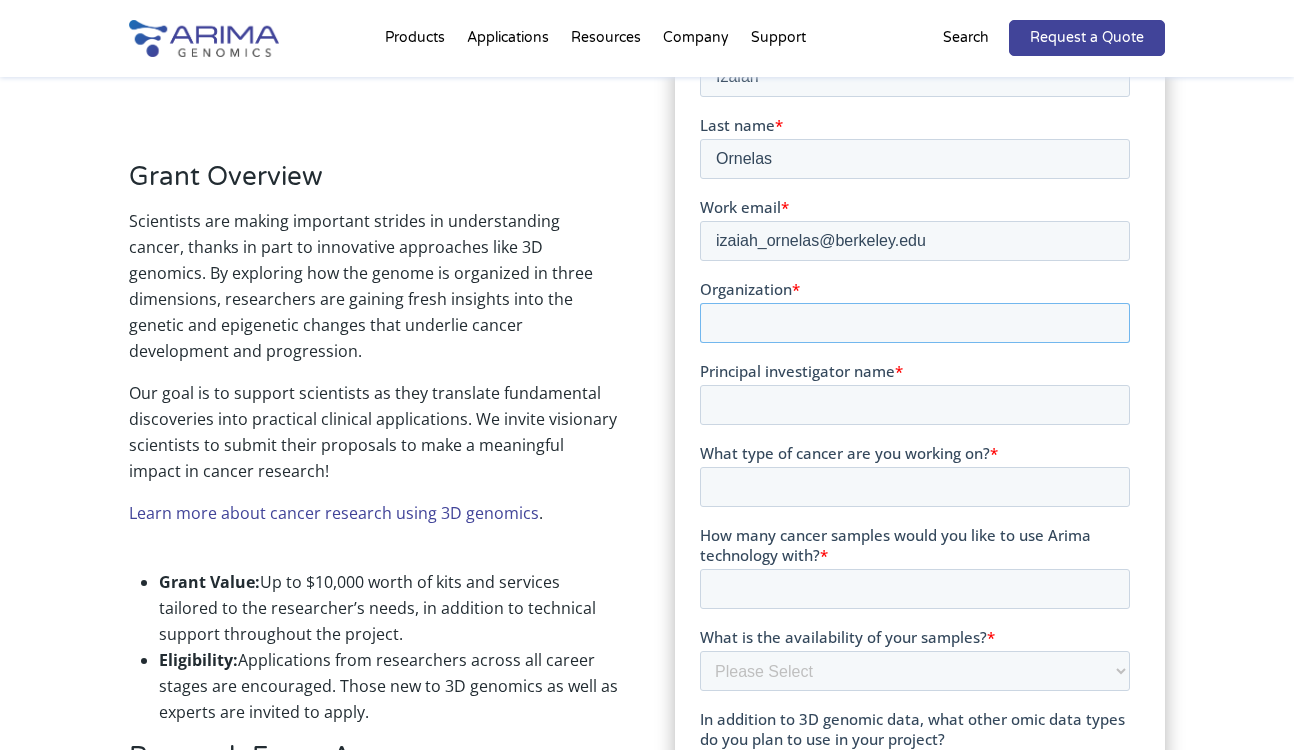 click on "Organization *" at bounding box center (915, 322) 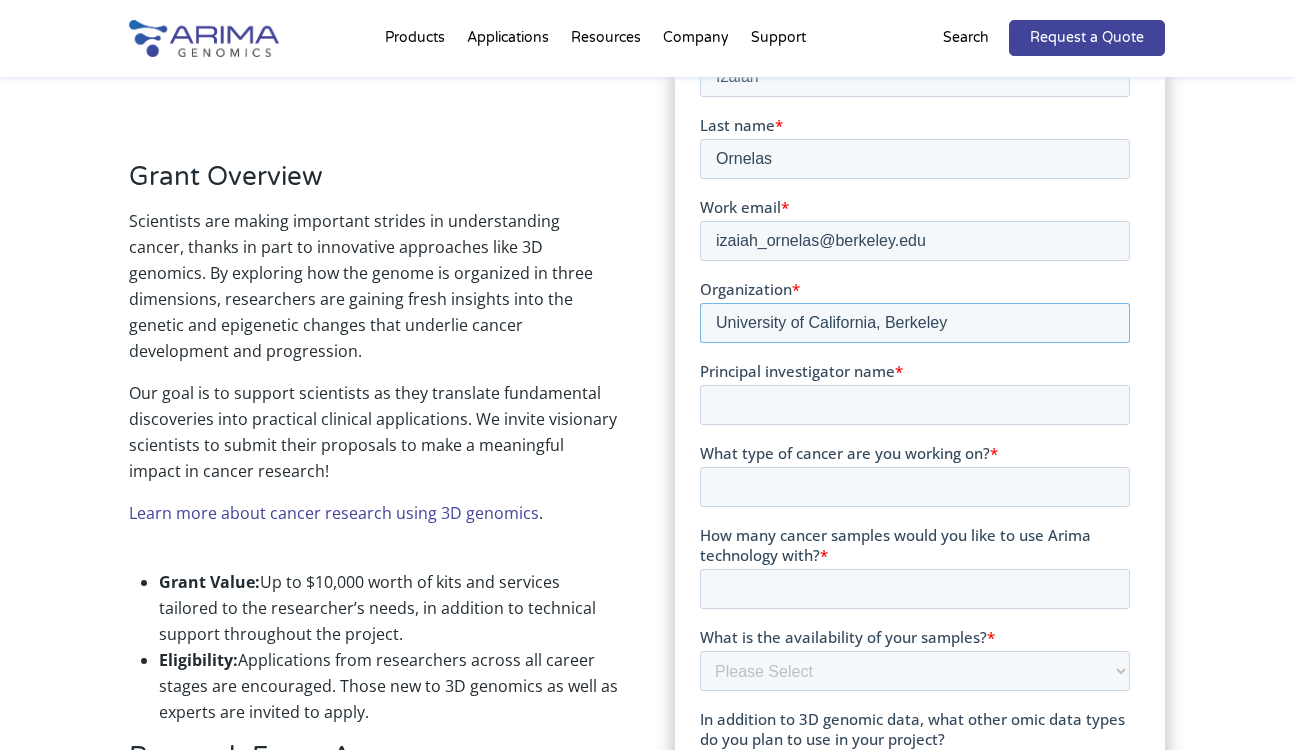 type on "University of California, Berkeley" 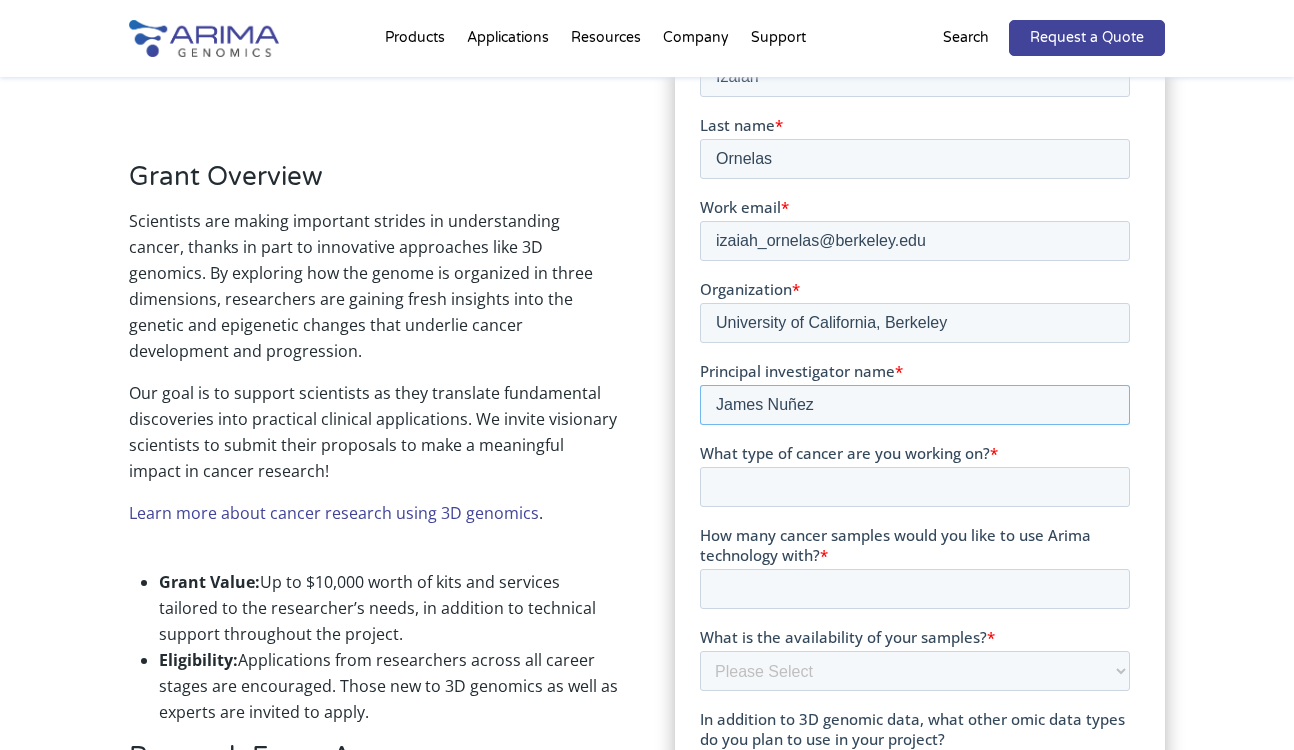 click on "James Nuñez" at bounding box center (915, 404) 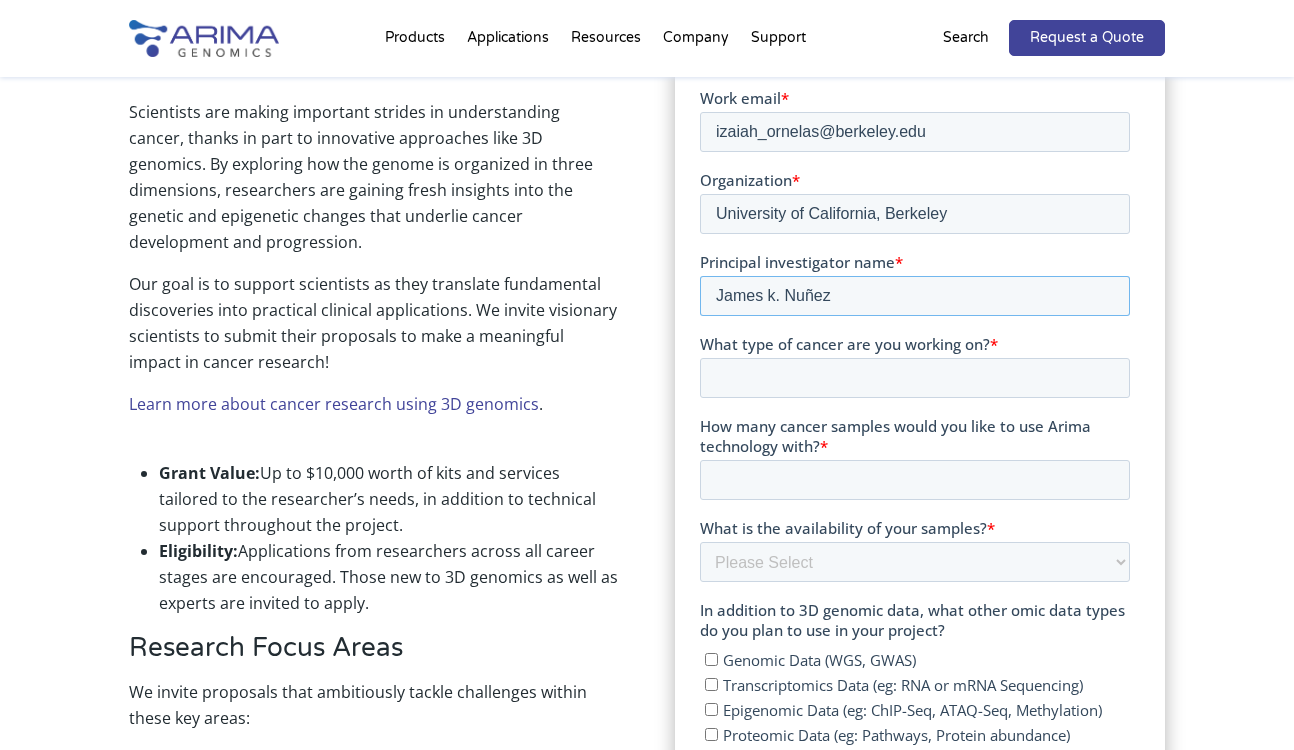 scroll, scrollTop: 632, scrollLeft: 0, axis: vertical 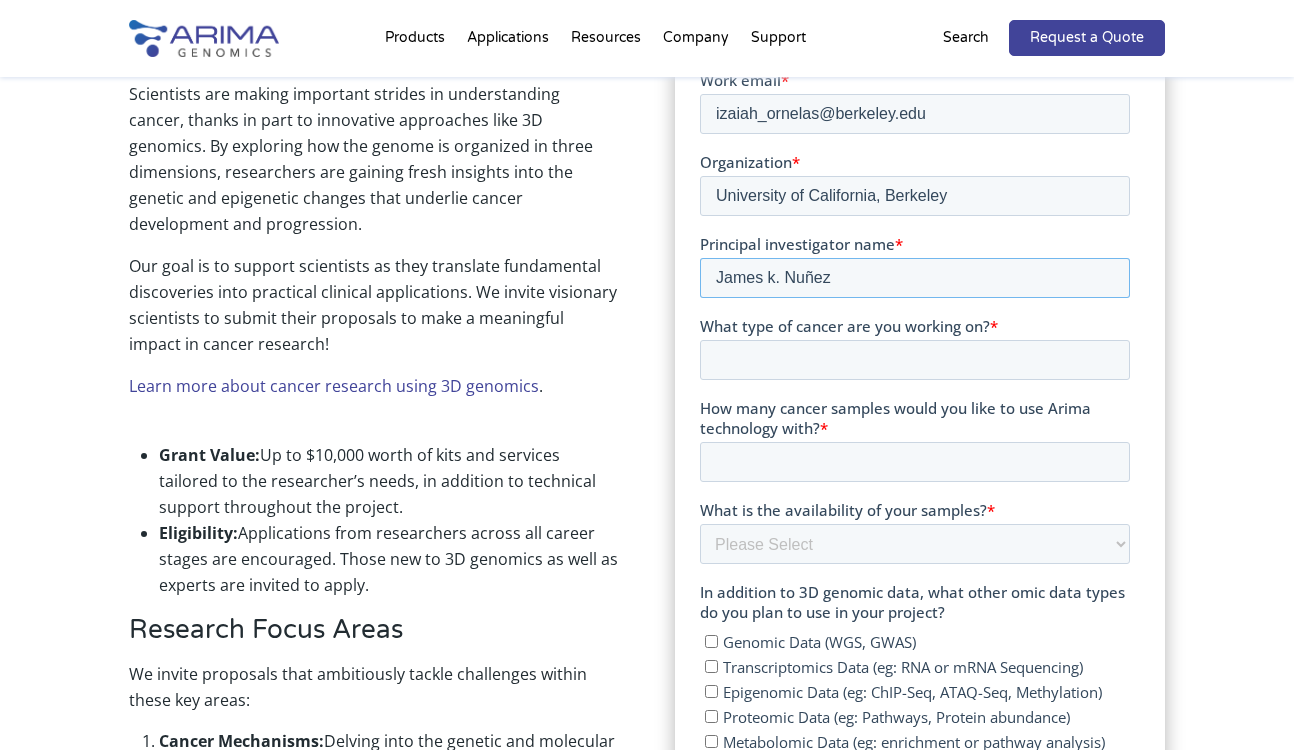 type on "James k. Nuñez" 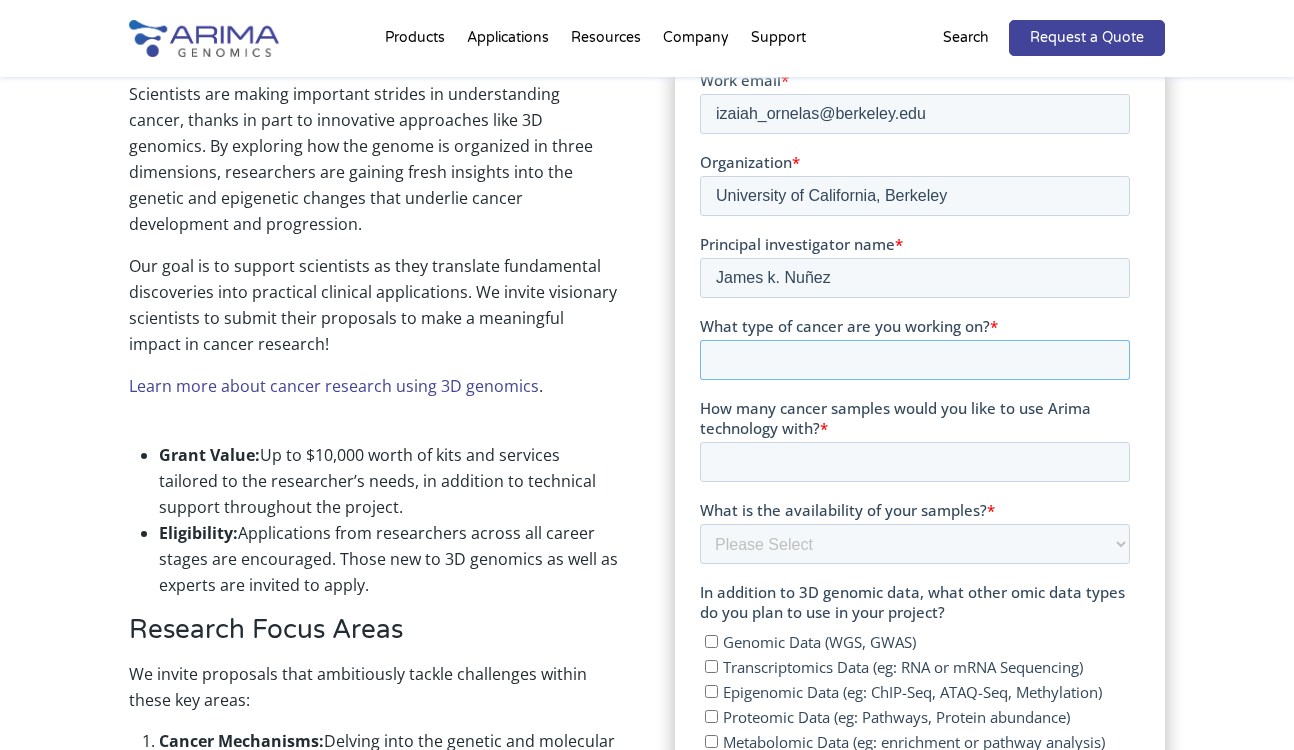 click on "What type of cancer are you working on?  *" at bounding box center [915, 360] 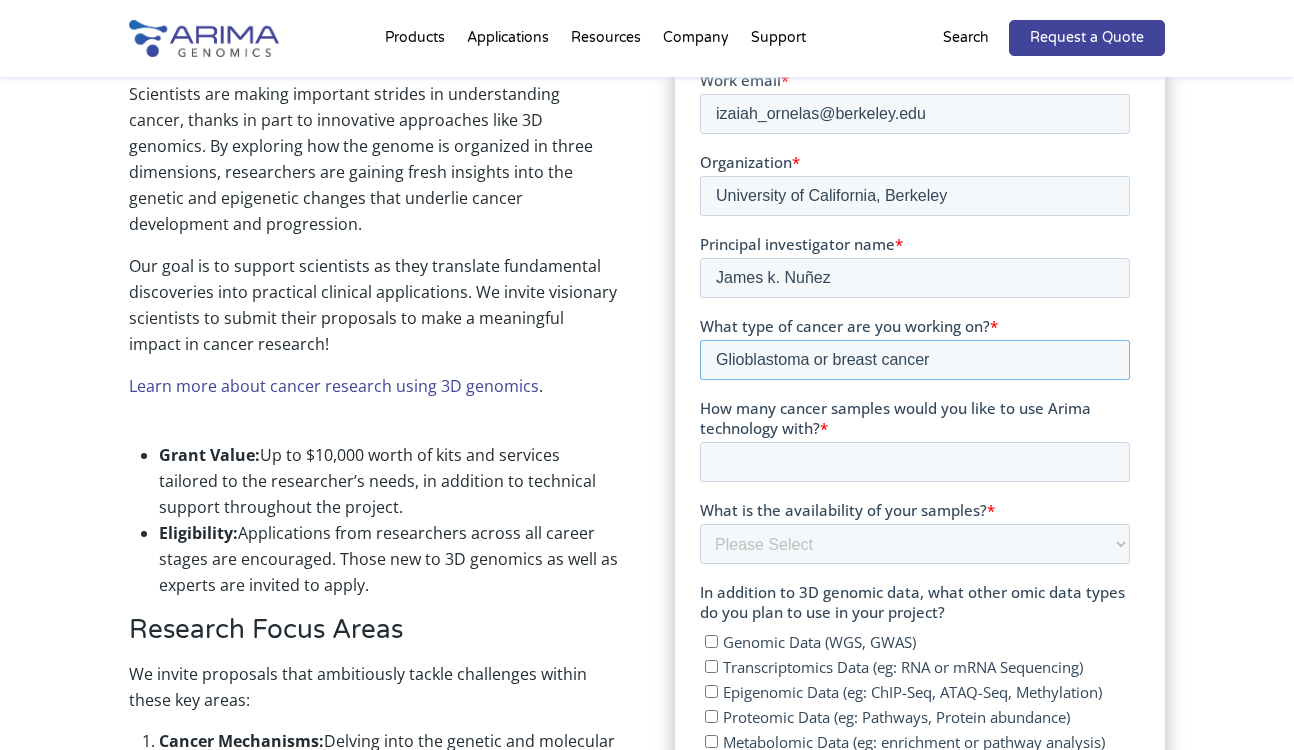 click on "Glioblastoma or breast cancer" at bounding box center [915, 360] 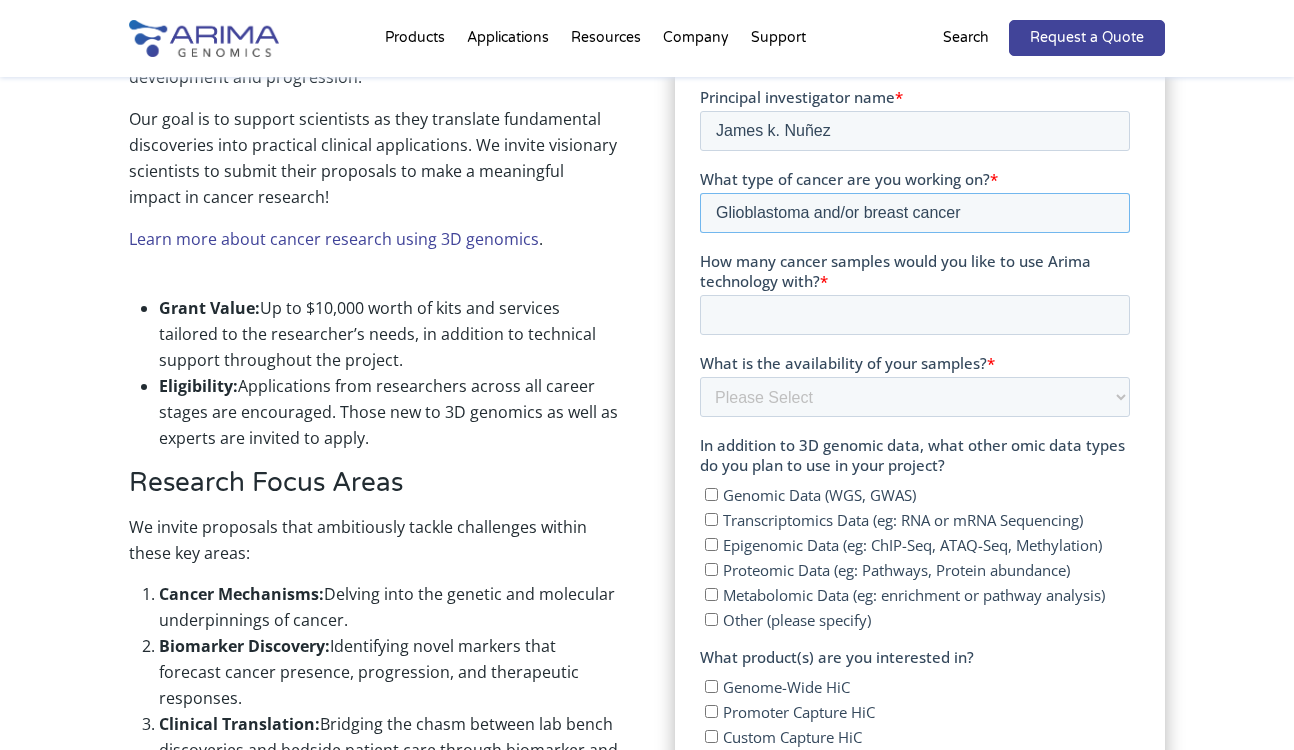 scroll, scrollTop: 776, scrollLeft: 0, axis: vertical 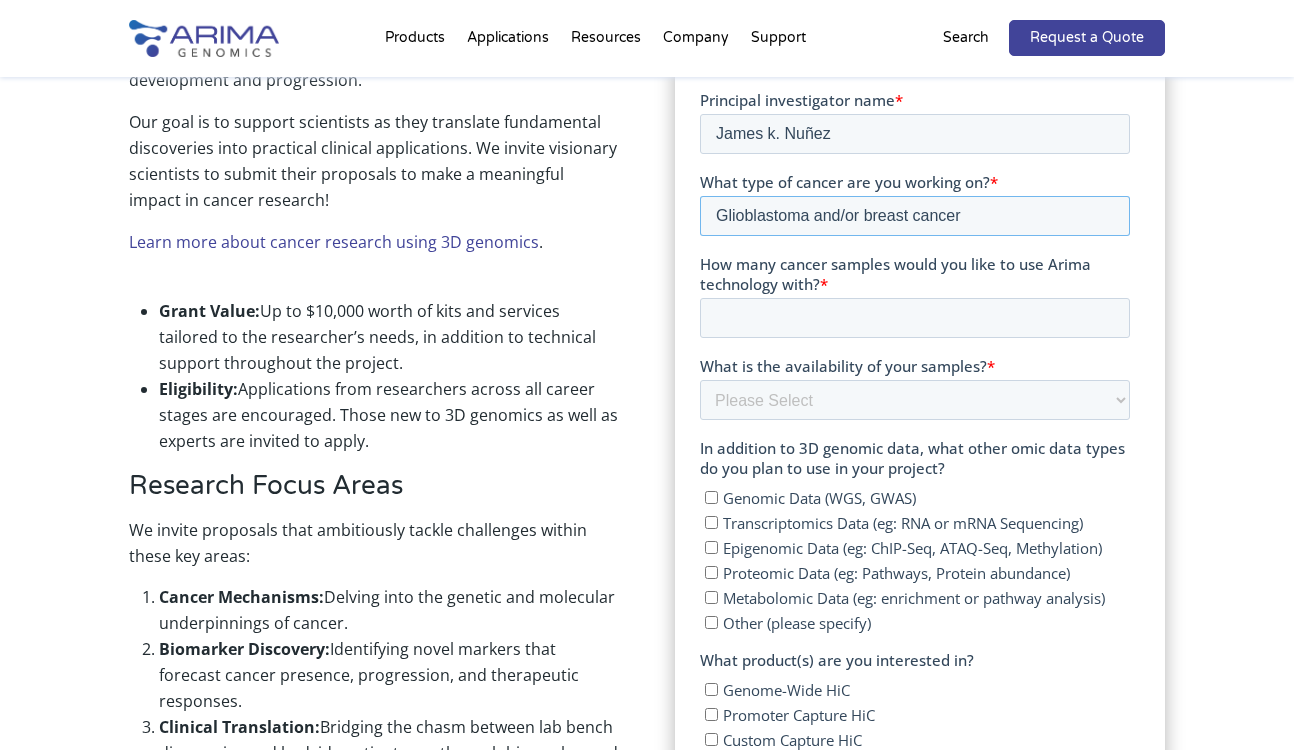 type on "Glioblastoma and/or breast cancer" 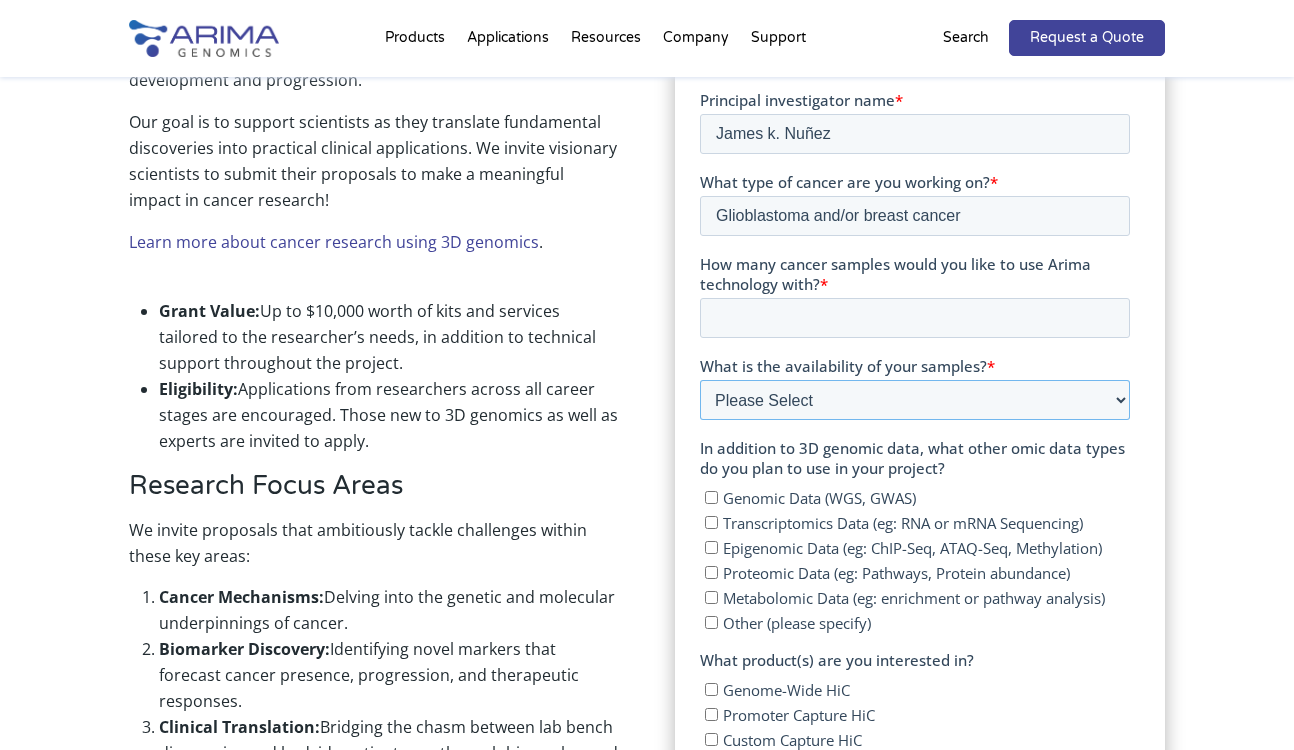 click on "Please Select Currently ready for use Will be ready within 2 months Will take longer than 2 months to acquire" at bounding box center (915, 400) 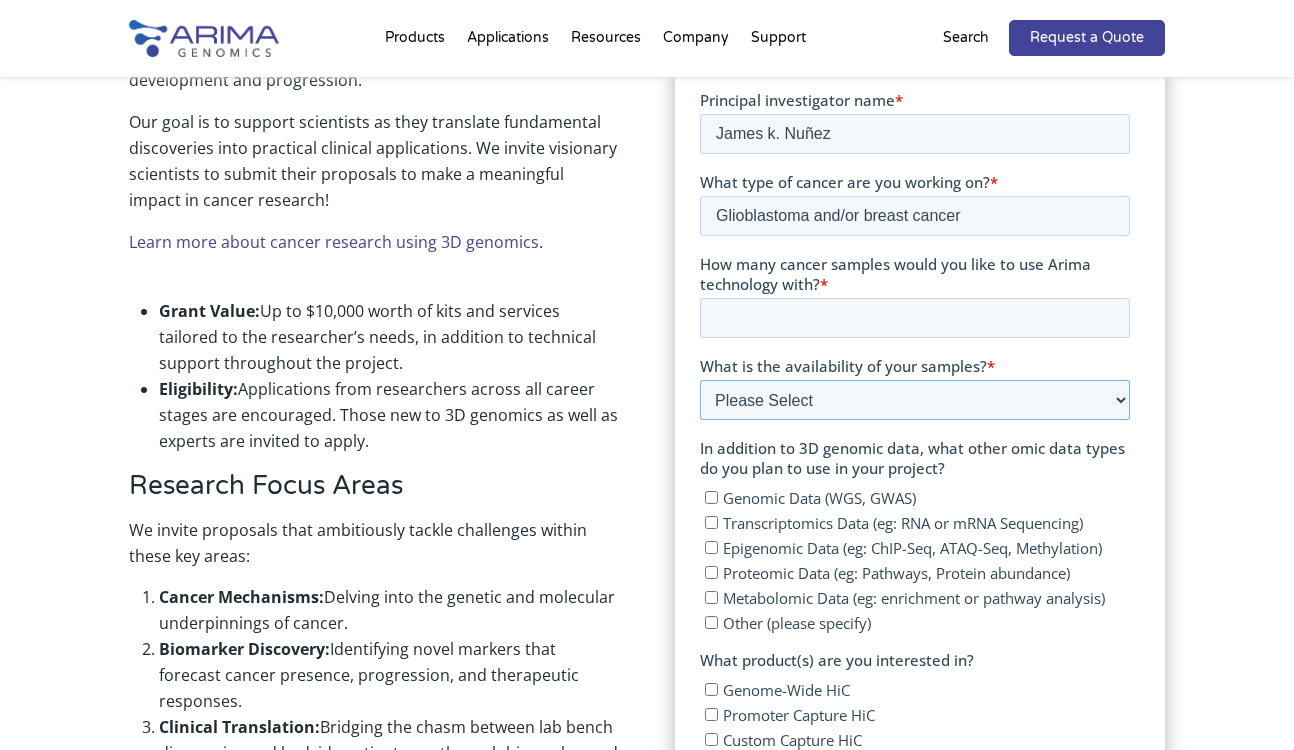 select on "Will take longer than 2 months to acquire" 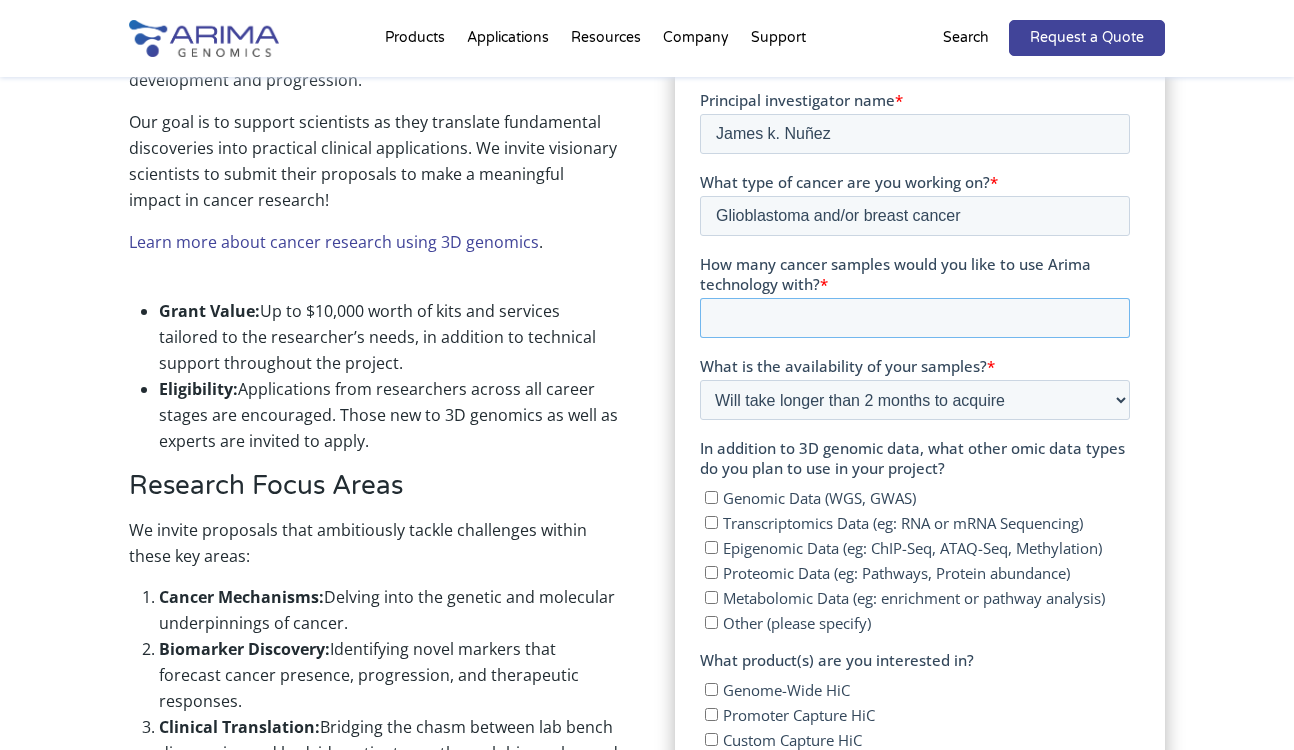 click on "How many cancer samples would you like to use Arima technology with? *" at bounding box center (915, 318) 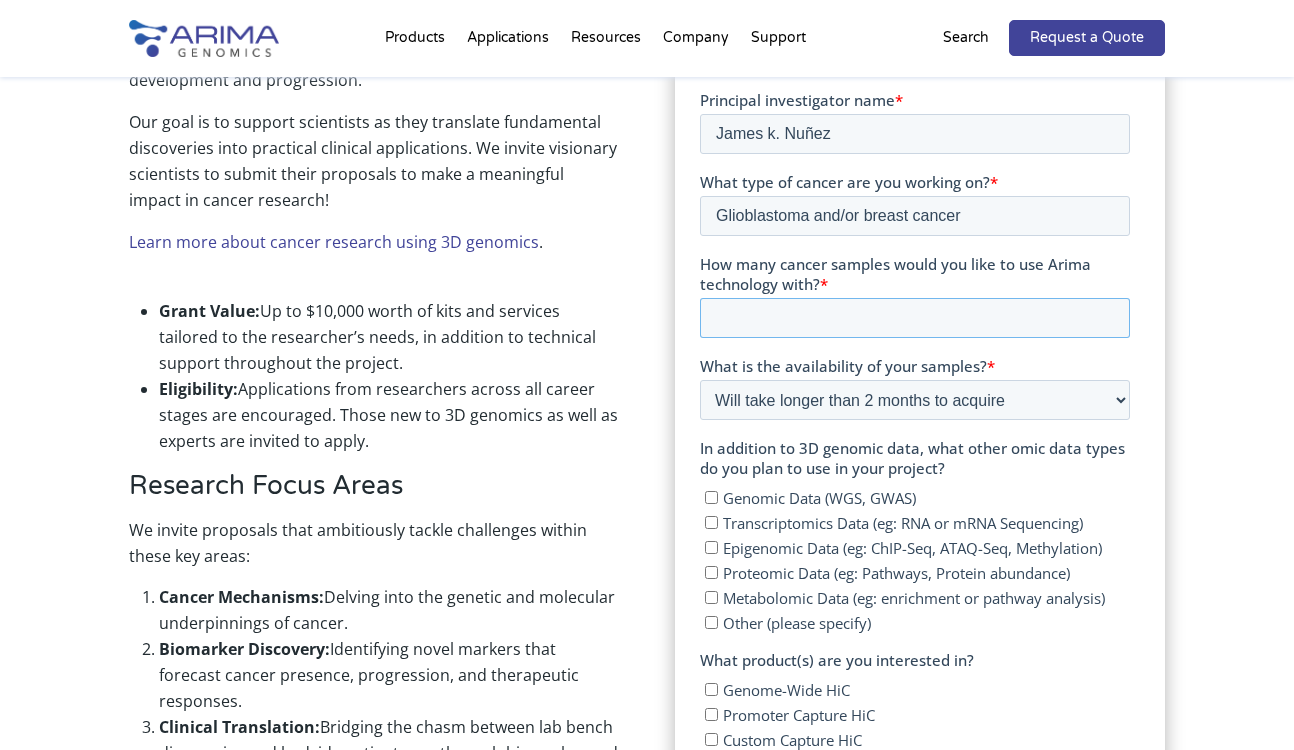 scroll, scrollTop: 775, scrollLeft: 0, axis: vertical 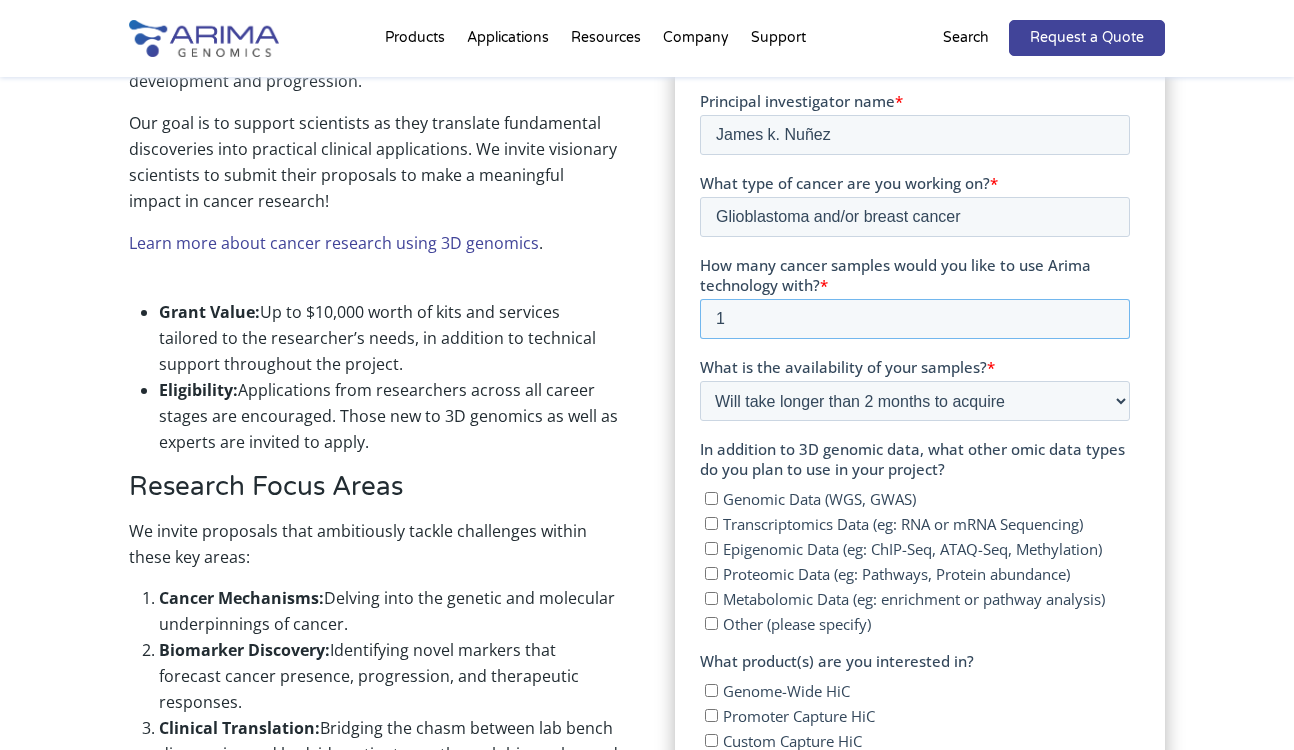 click on "1" at bounding box center (915, 319) 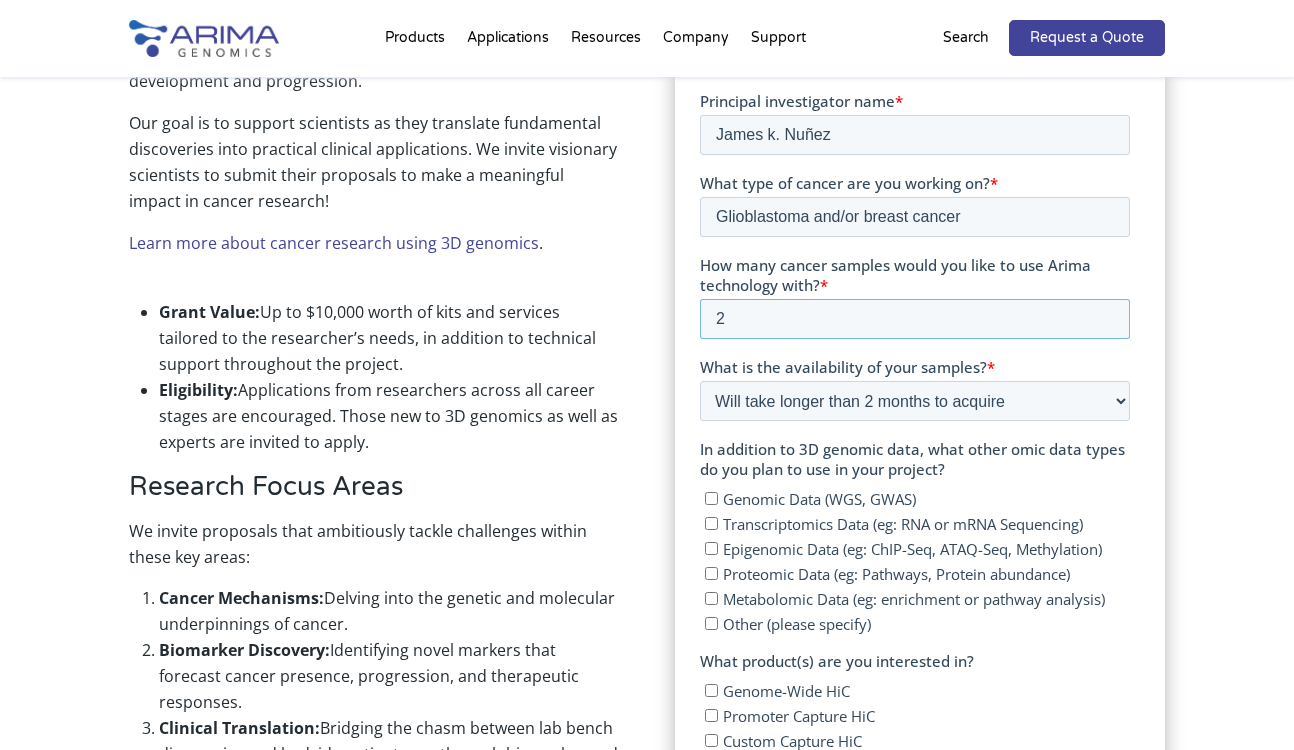 click on "2" at bounding box center (915, 319) 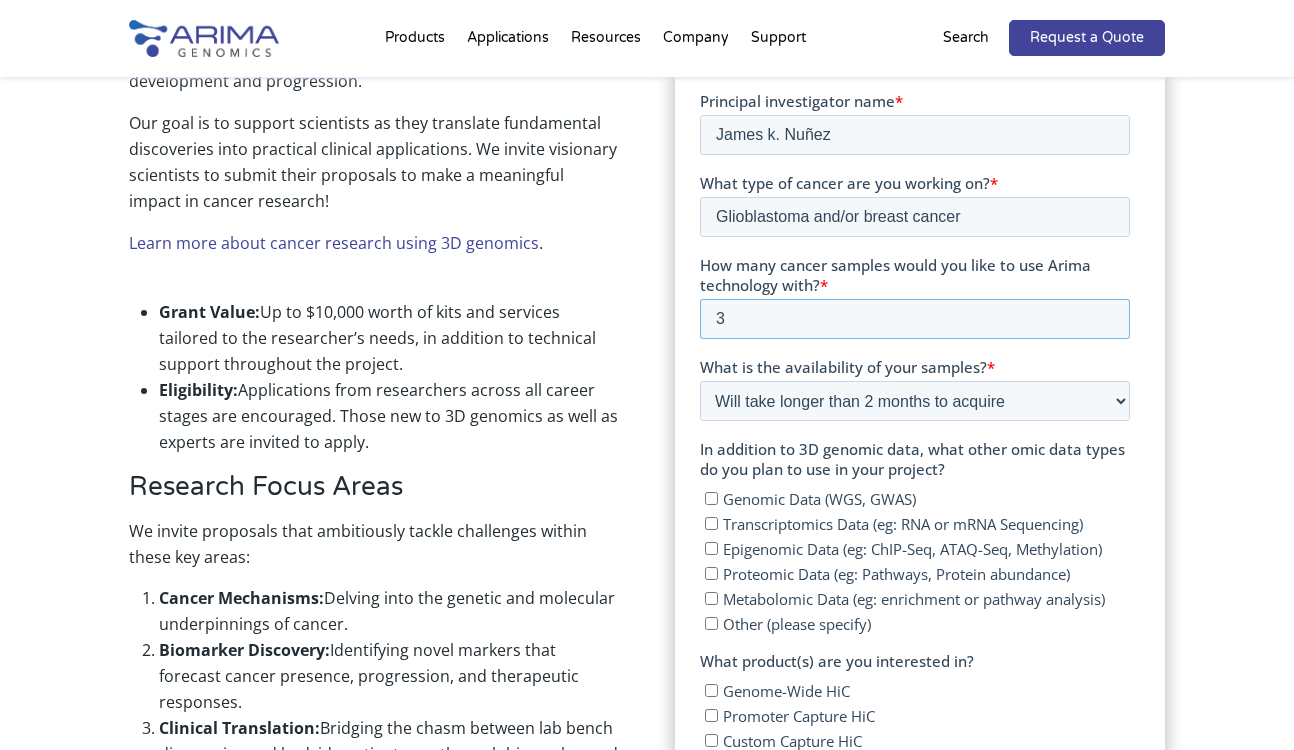 click on "3" at bounding box center [915, 319] 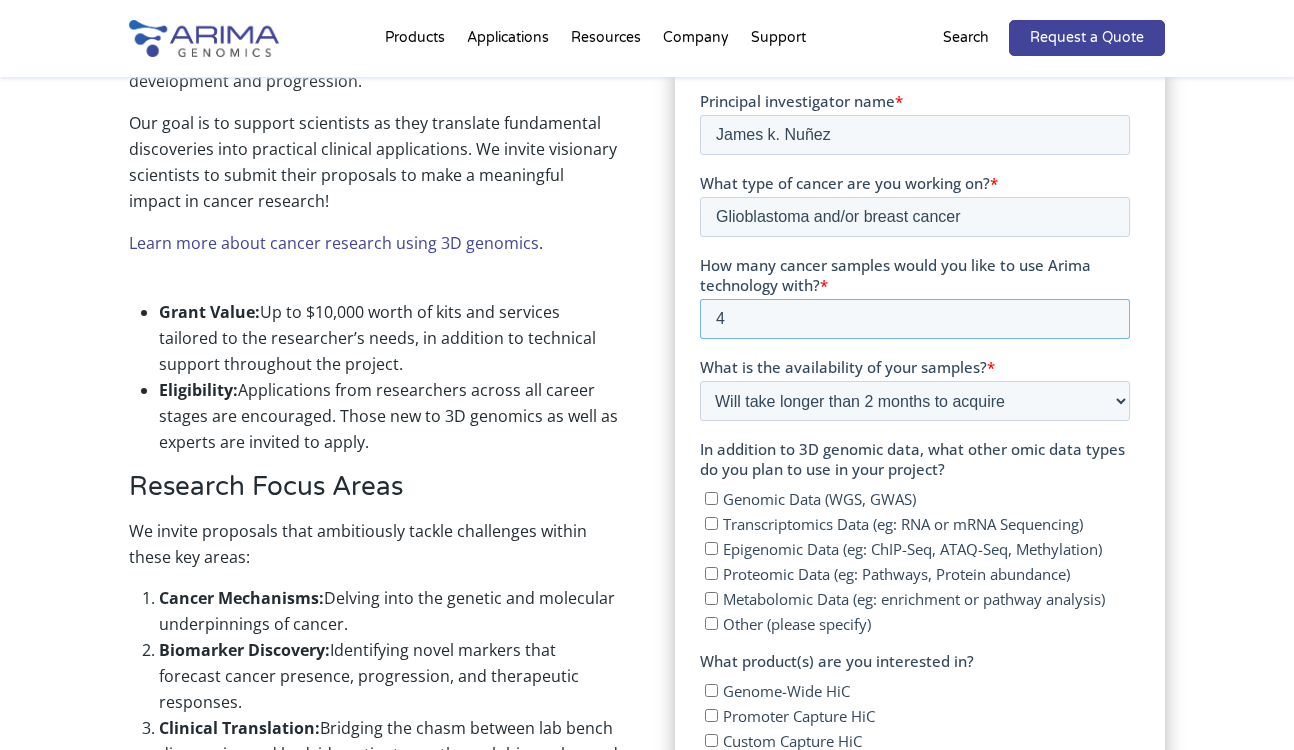 click on "4" at bounding box center [915, 319] 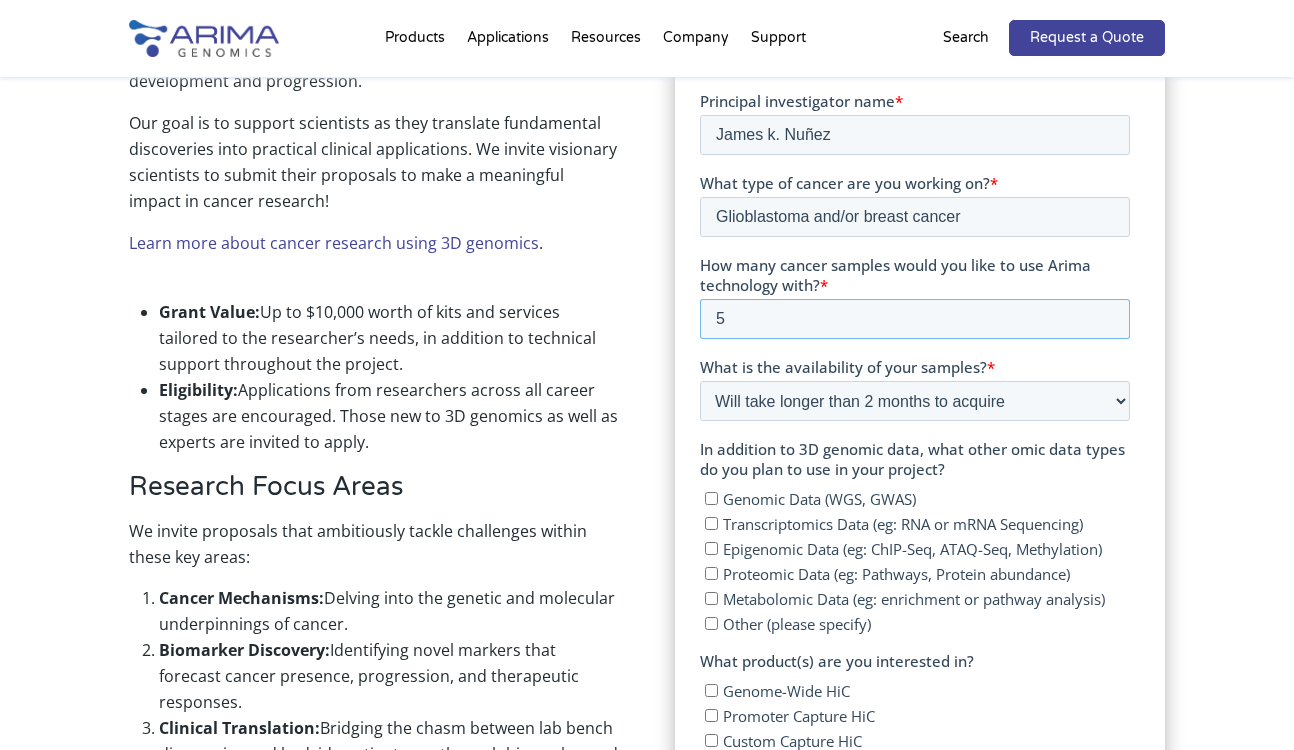click on "5" at bounding box center (915, 319) 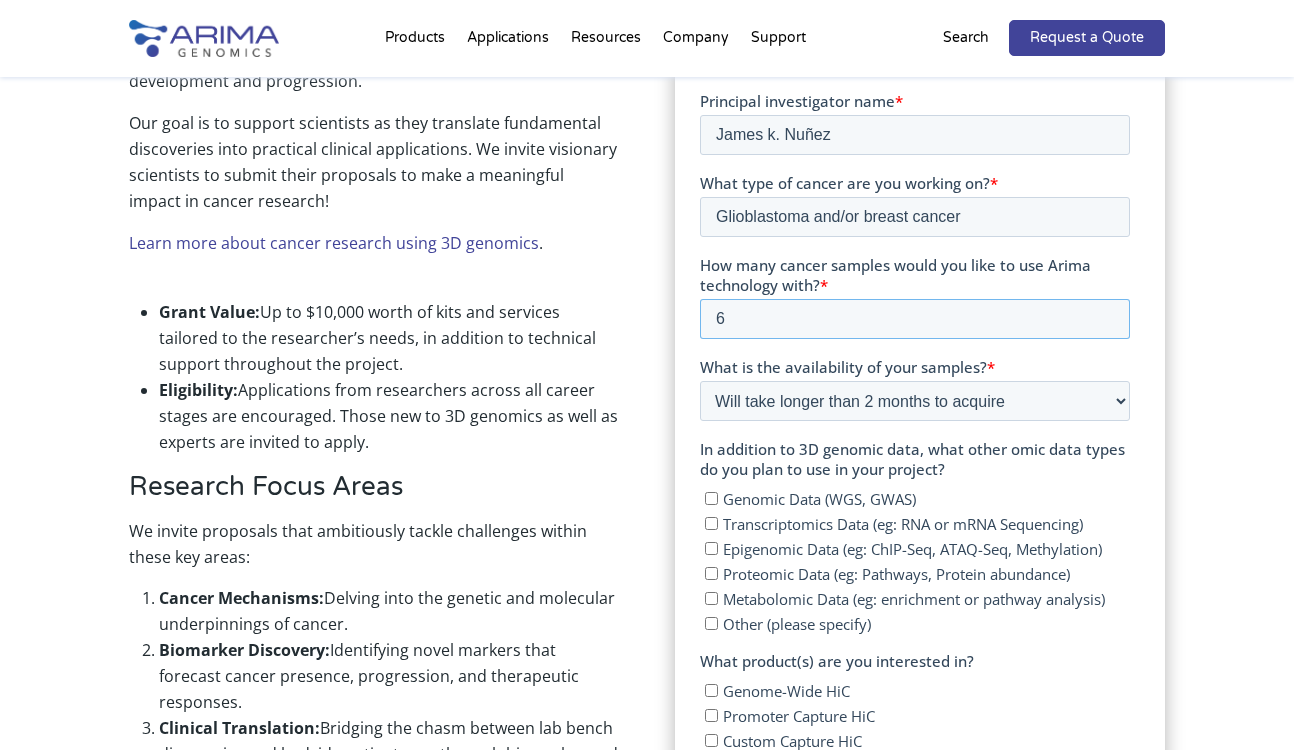 click on "6" at bounding box center [915, 319] 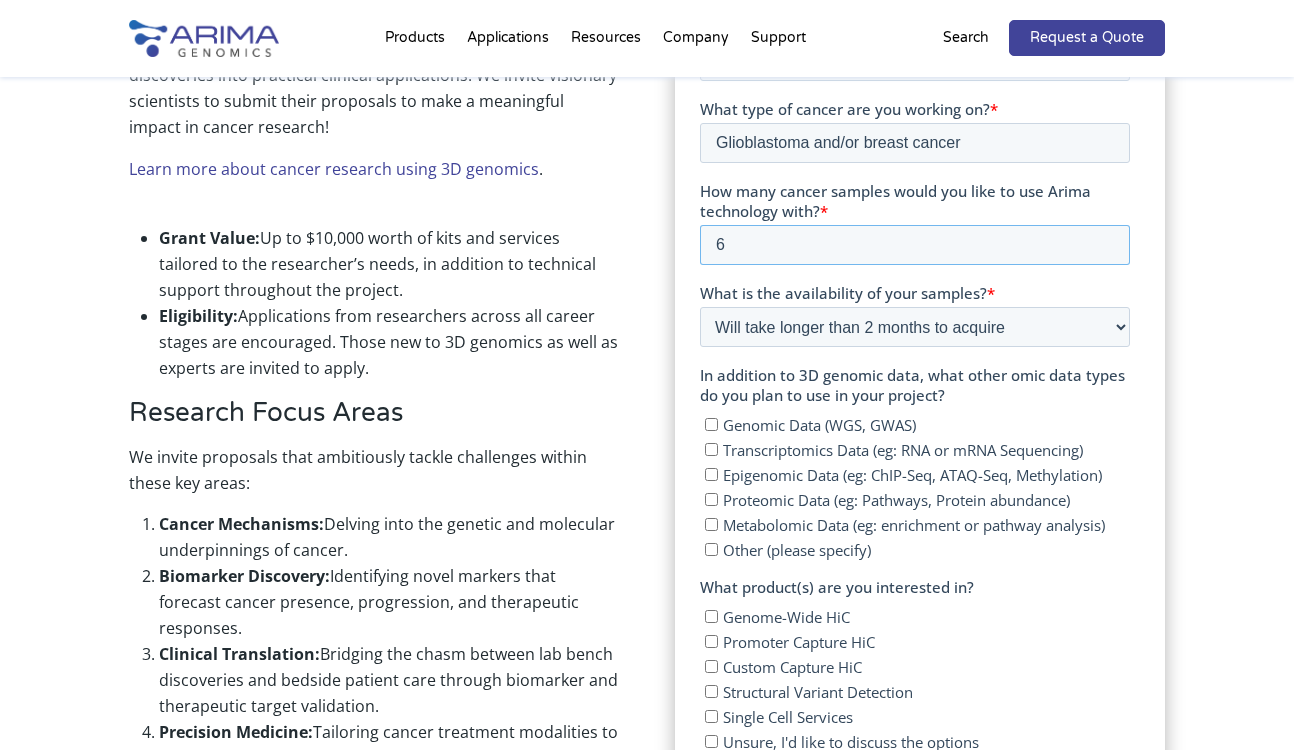 scroll, scrollTop: 826, scrollLeft: 0, axis: vertical 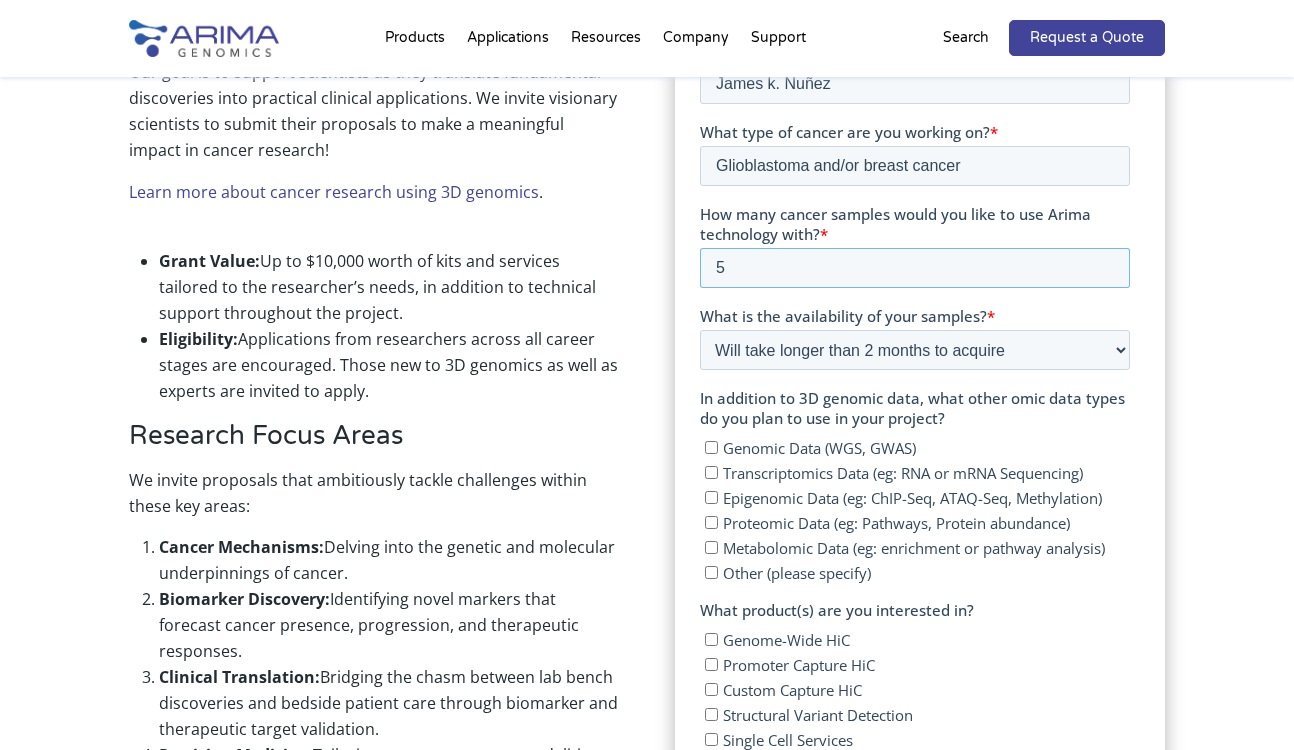 click on "5" at bounding box center (915, 268) 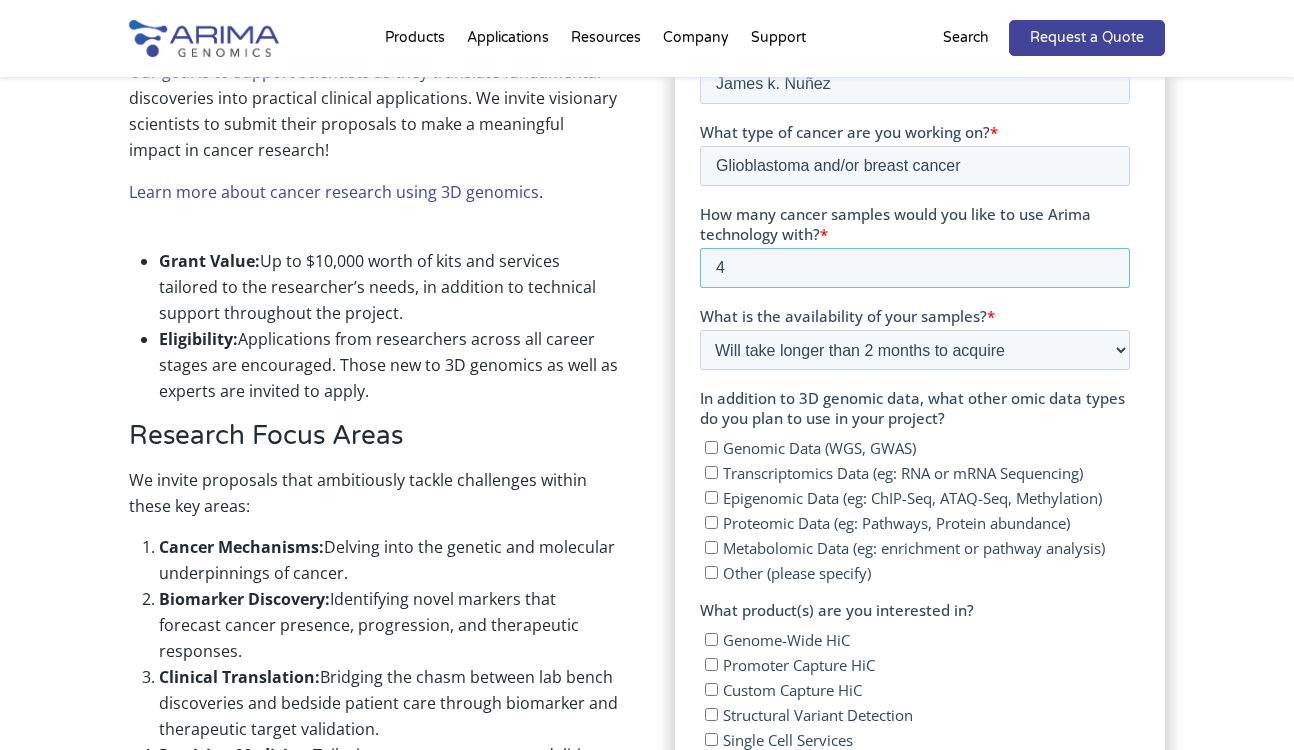 click on "4" at bounding box center (915, 268) 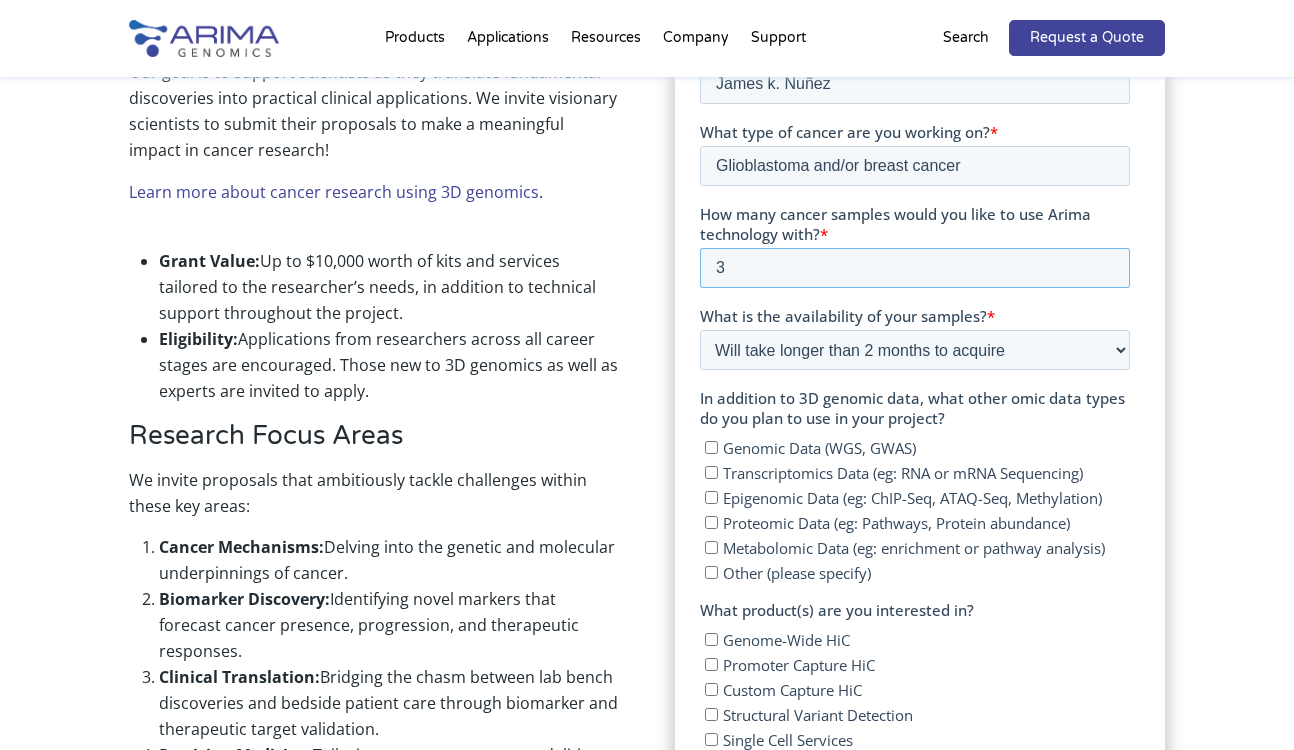 click on "3" at bounding box center [915, 268] 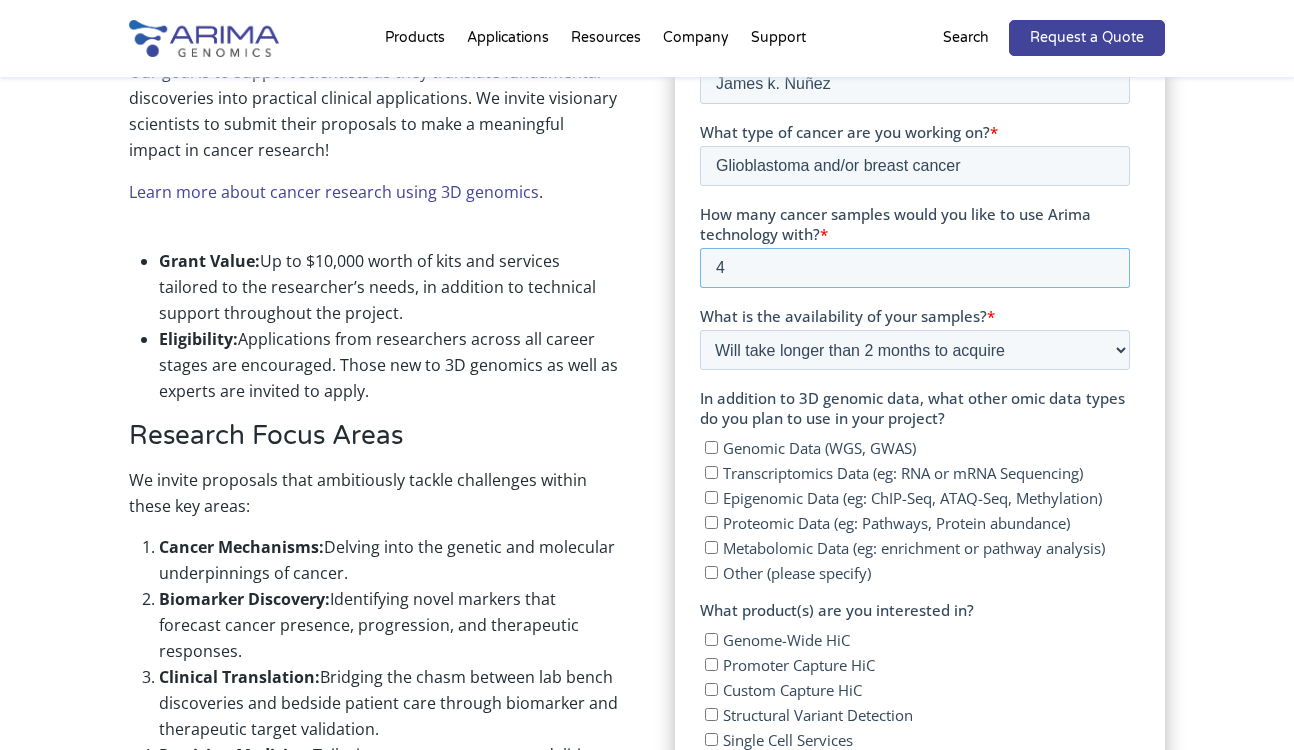 click on "4" at bounding box center (915, 268) 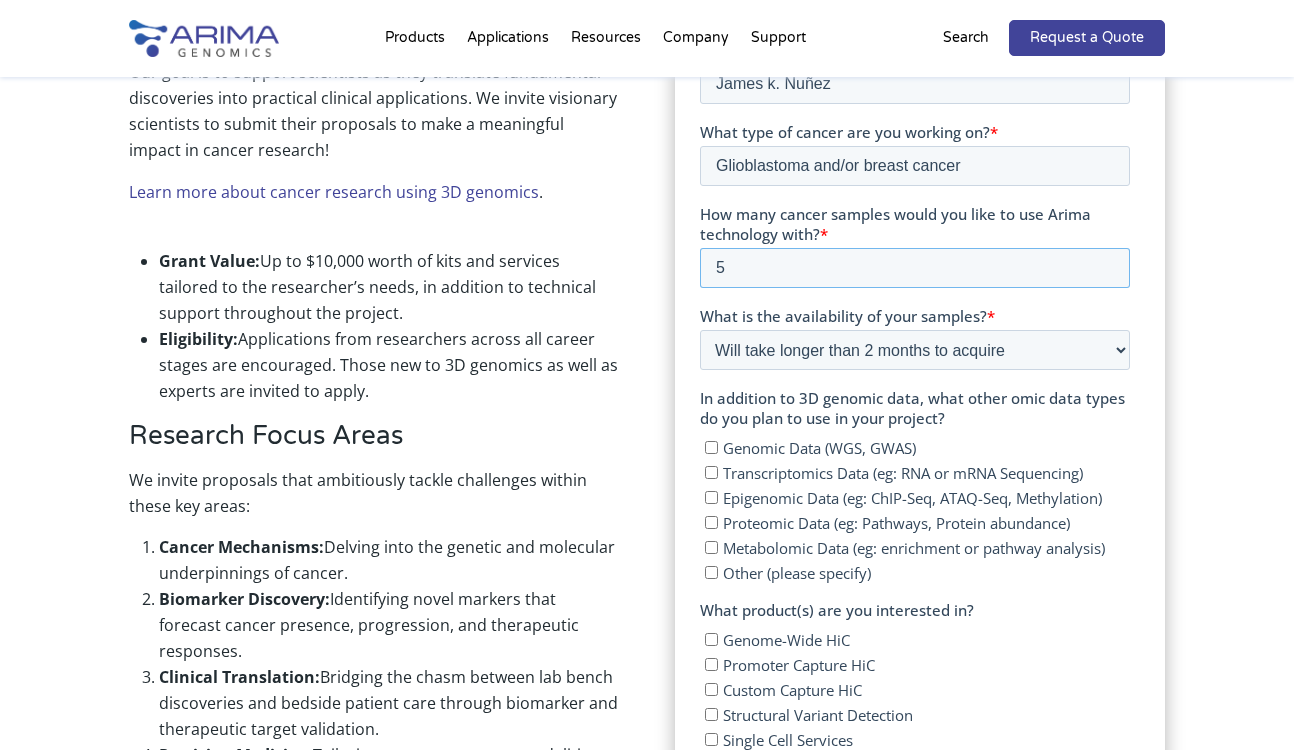 click on "5" at bounding box center (915, 268) 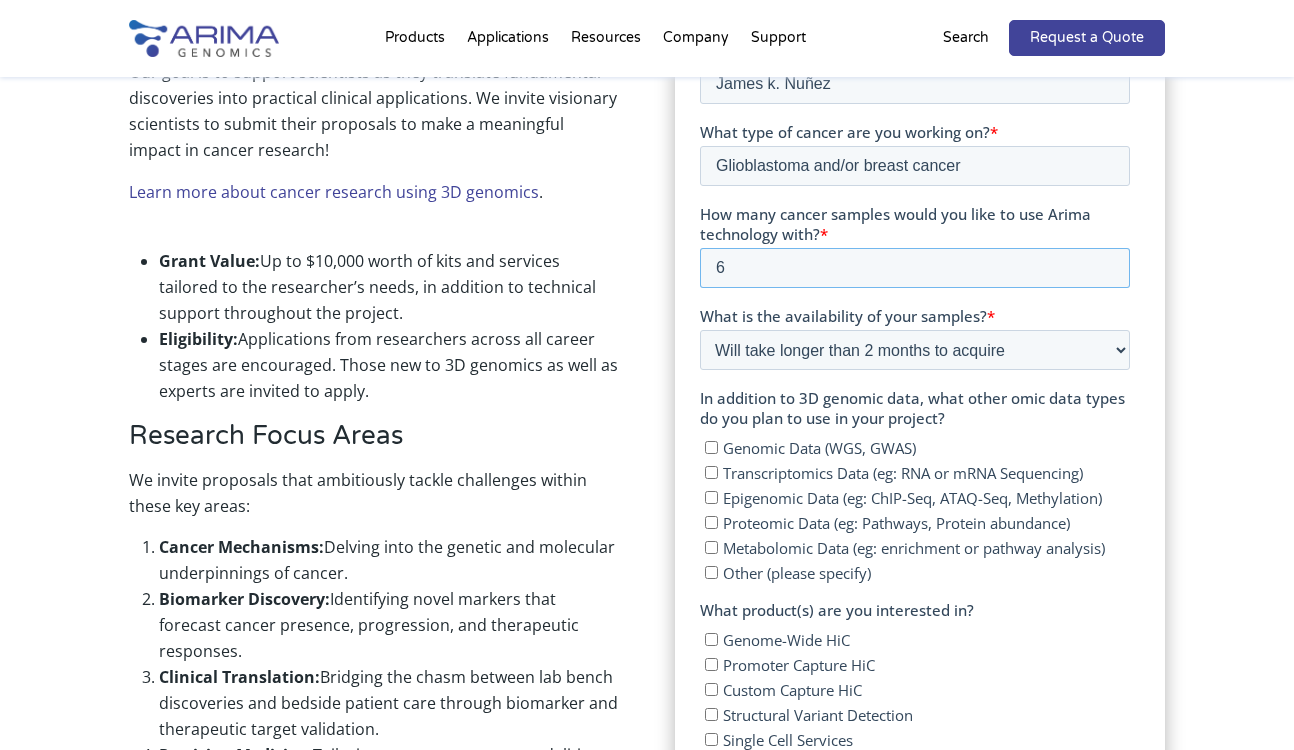 click on "6" at bounding box center [915, 268] 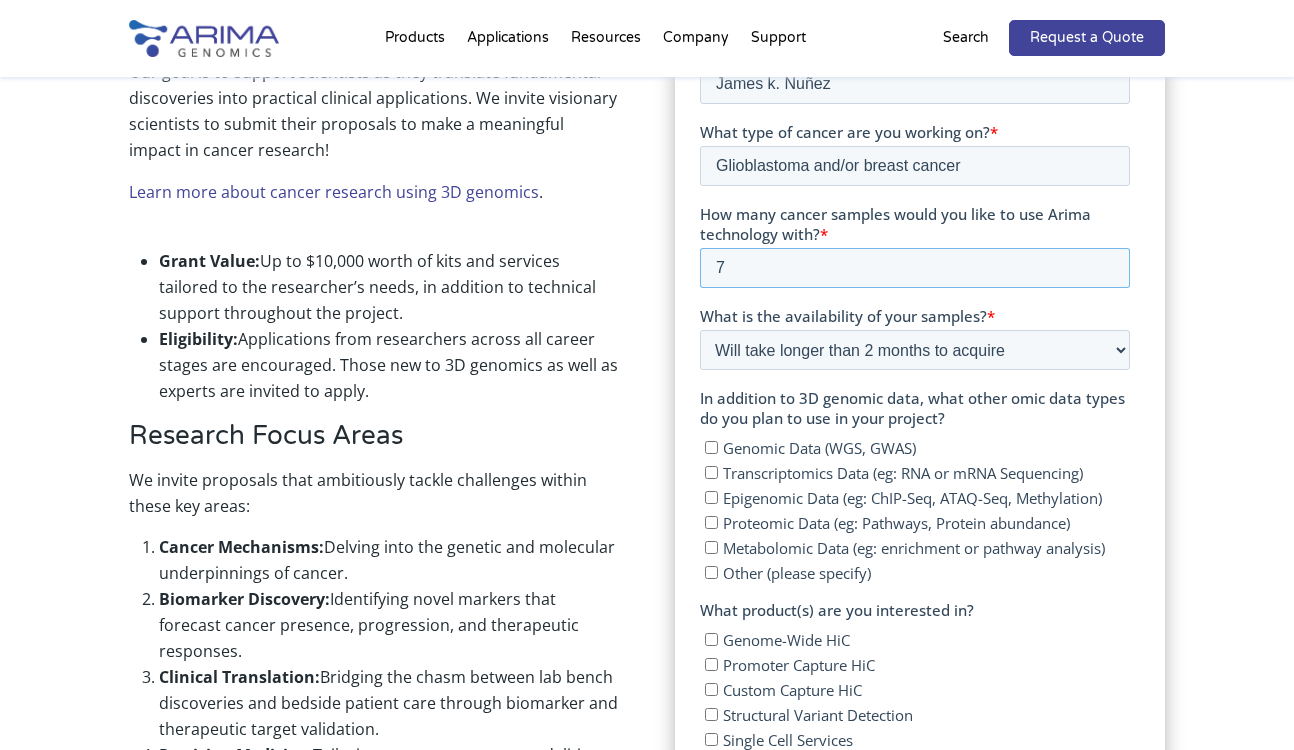 click on "7" at bounding box center [915, 268] 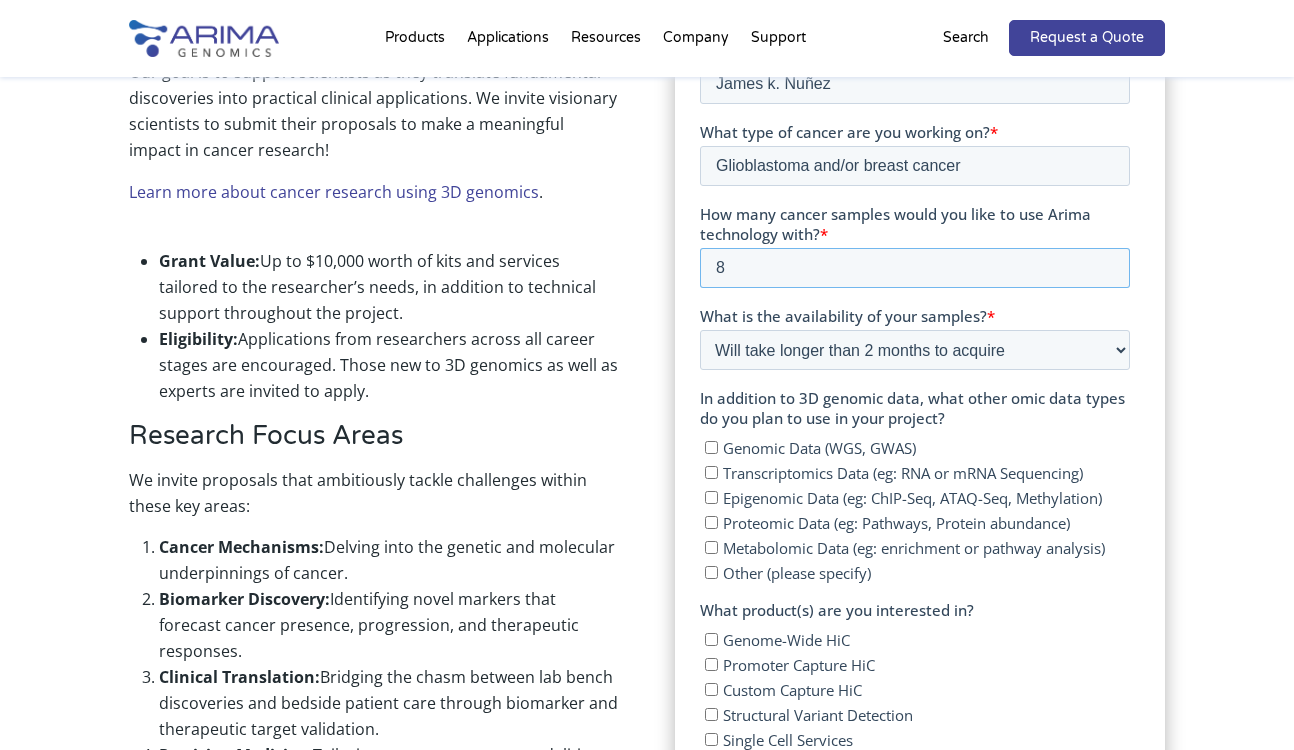click on "8" at bounding box center (915, 268) 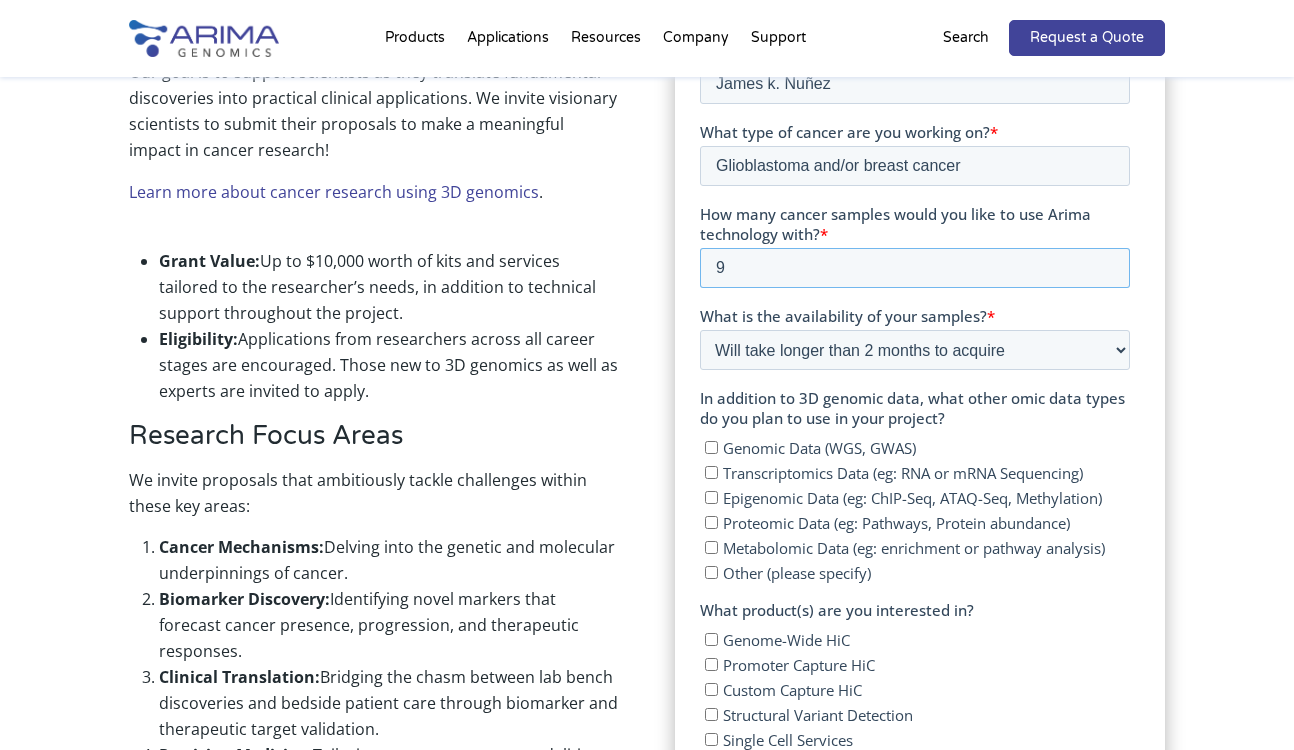 click on "9" at bounding box center (915, 268) 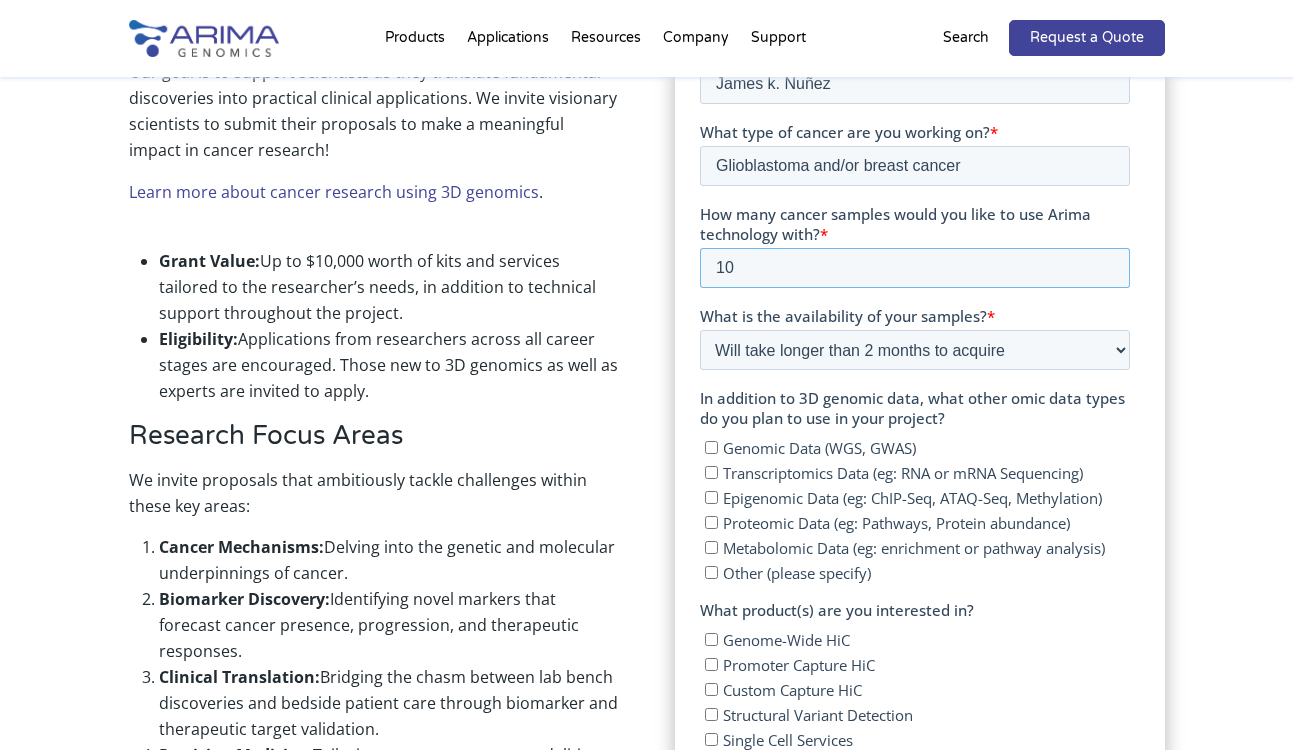 click on "10" at bounding box center (915, 268) 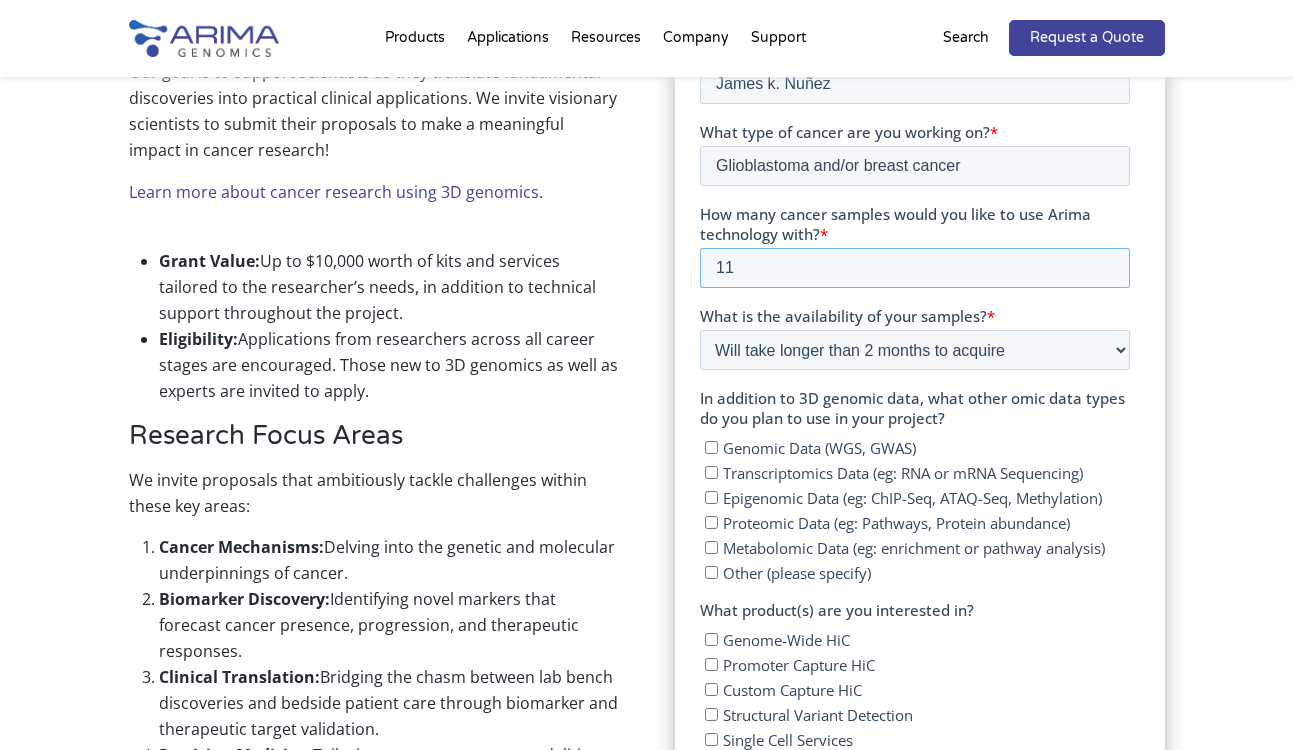 click on "11" at bounding box center (915, 268) 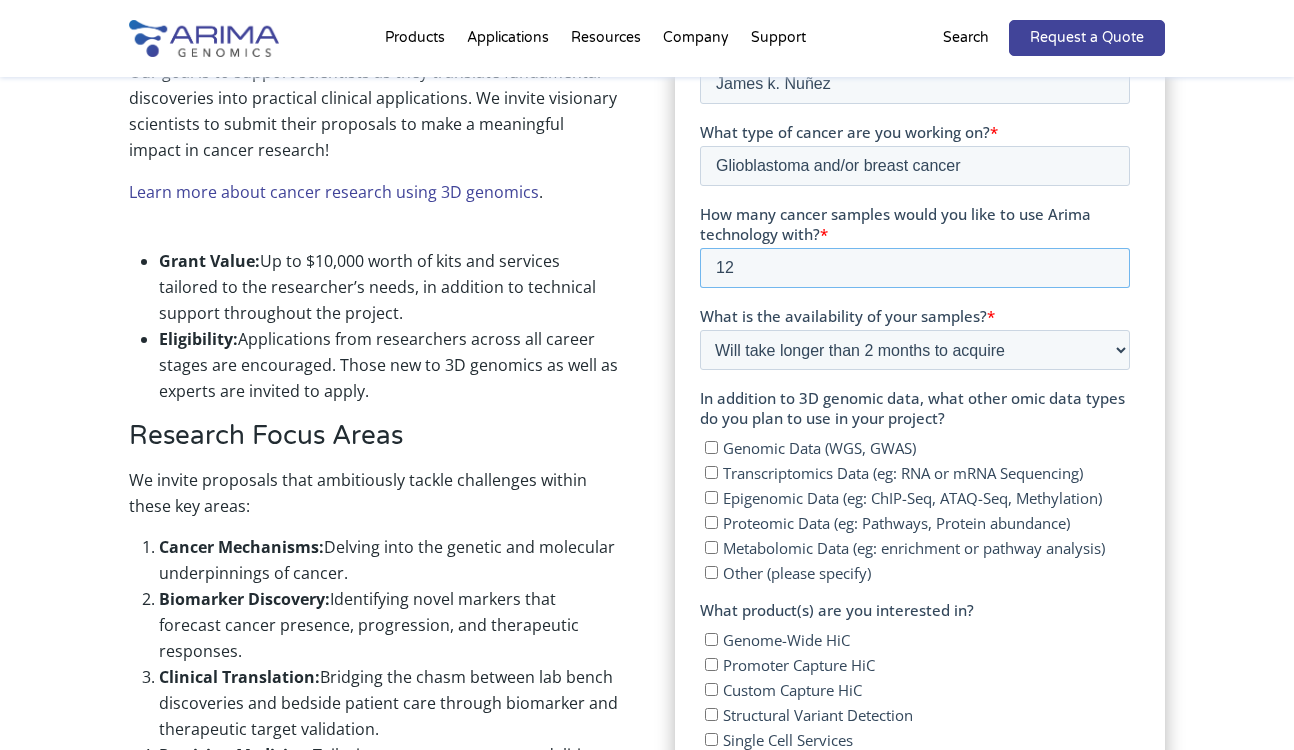 click on "12" at bounding box center [915, 268] 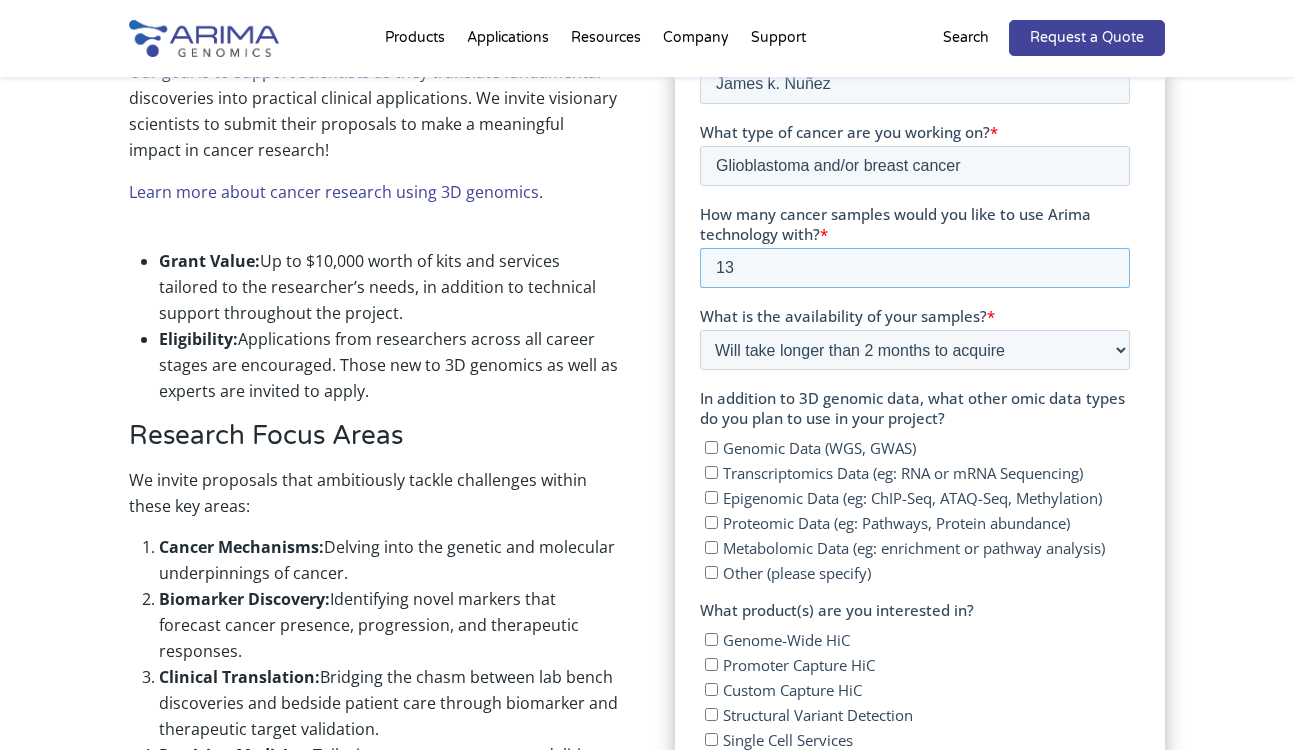 click on "13" at bounding box center (915, 268) 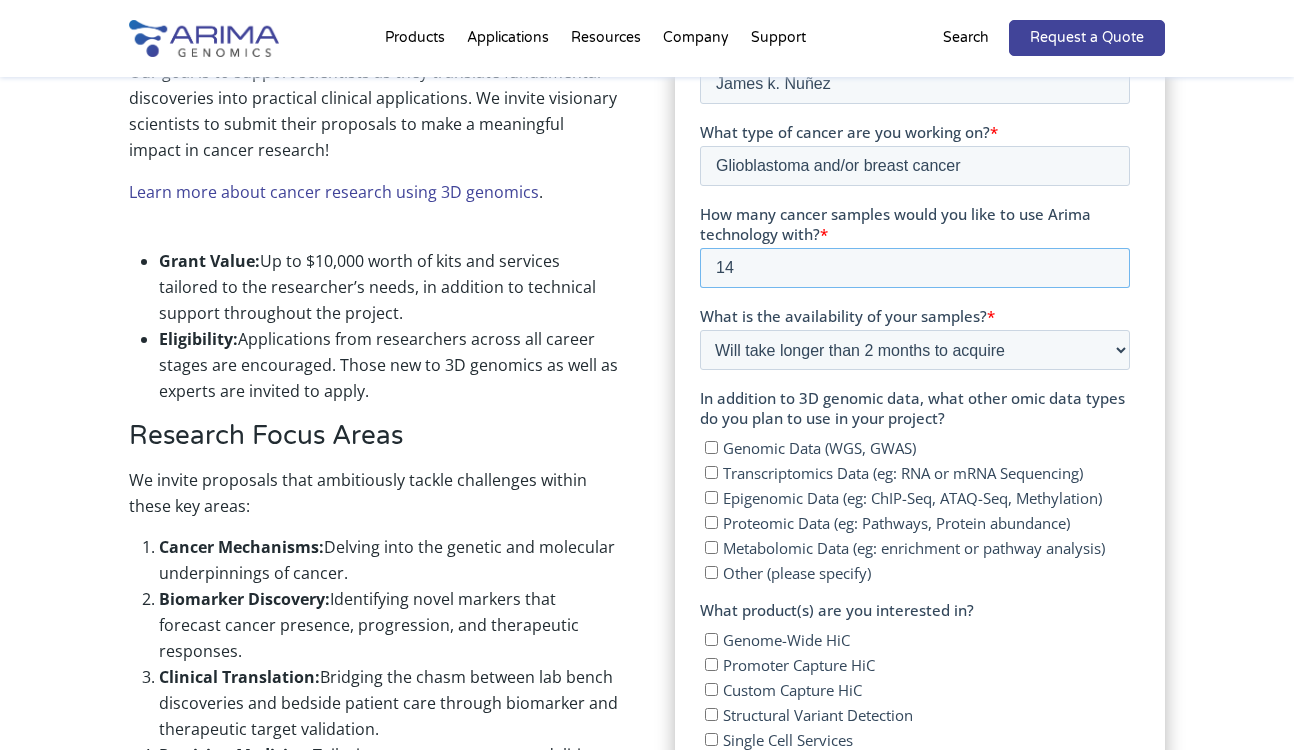click on "14" at bounding box center (915, 268) 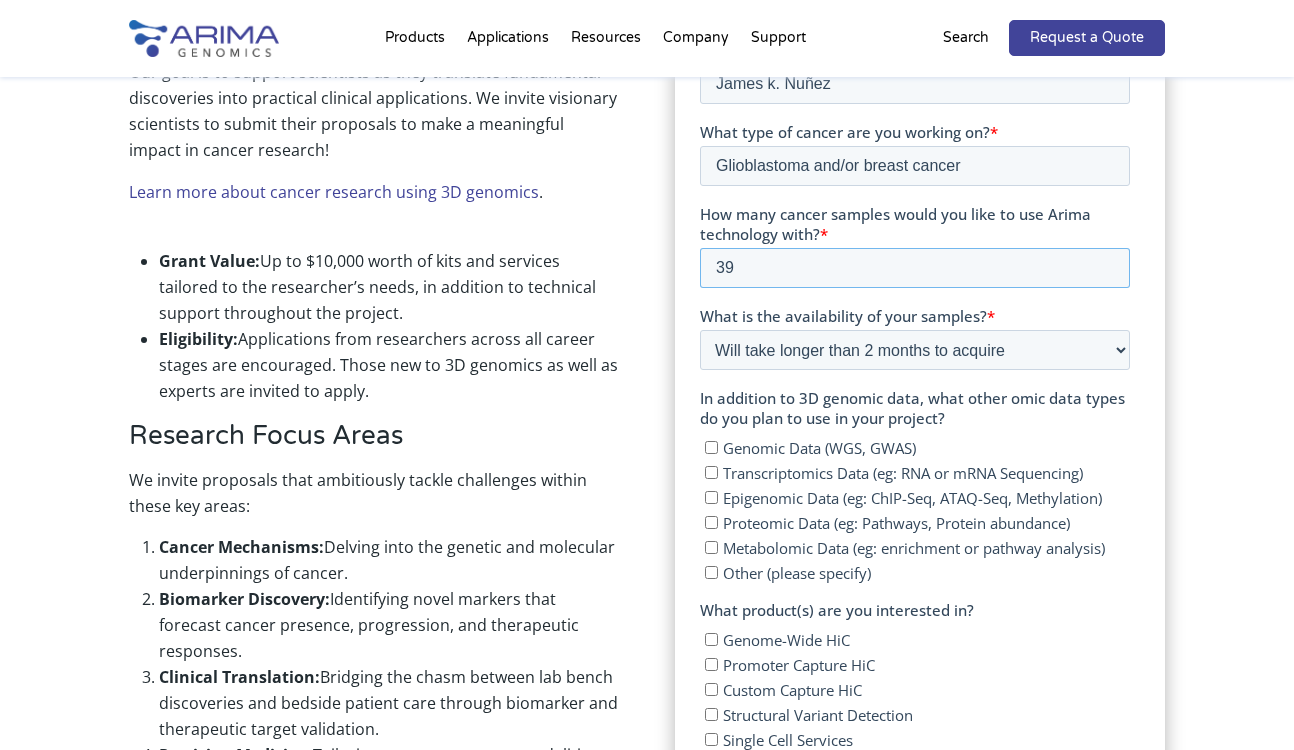 click on "39" at bounding box center [915, 268] 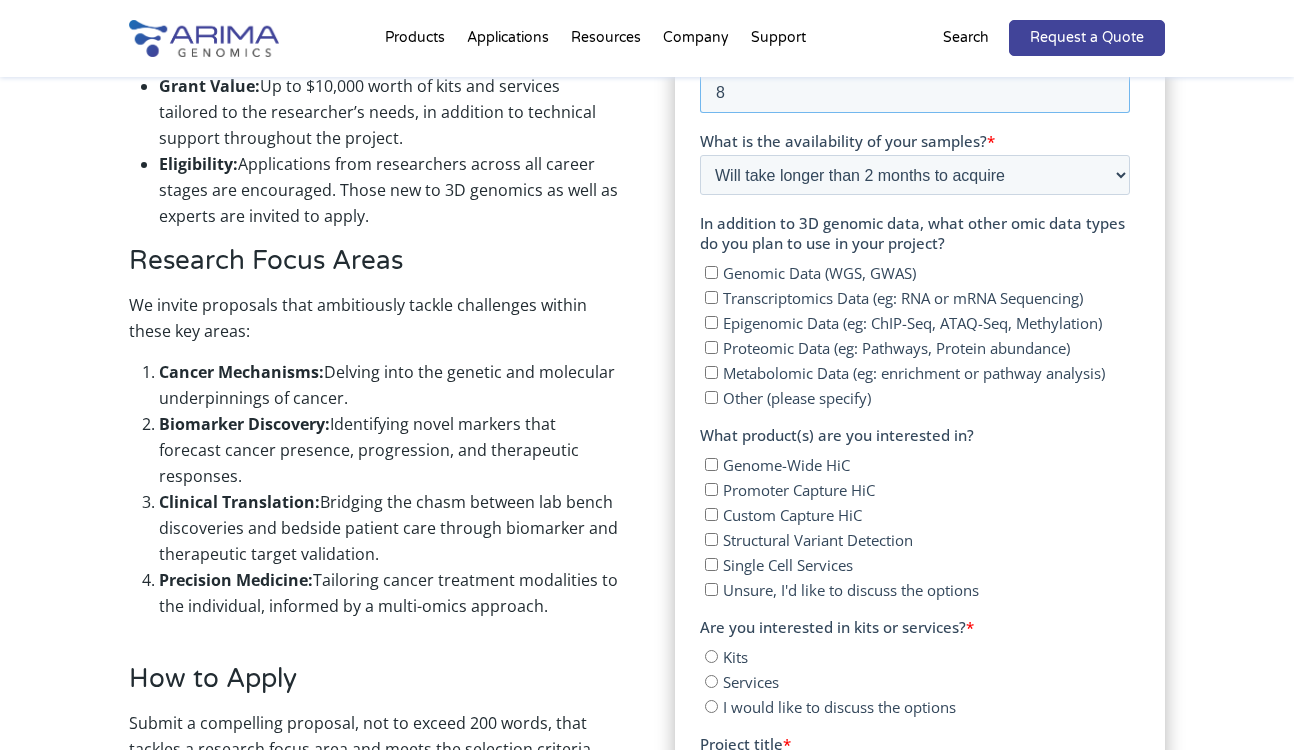 scroll, scrollTop: 1003, scrollLeft: 0, axis: vertical 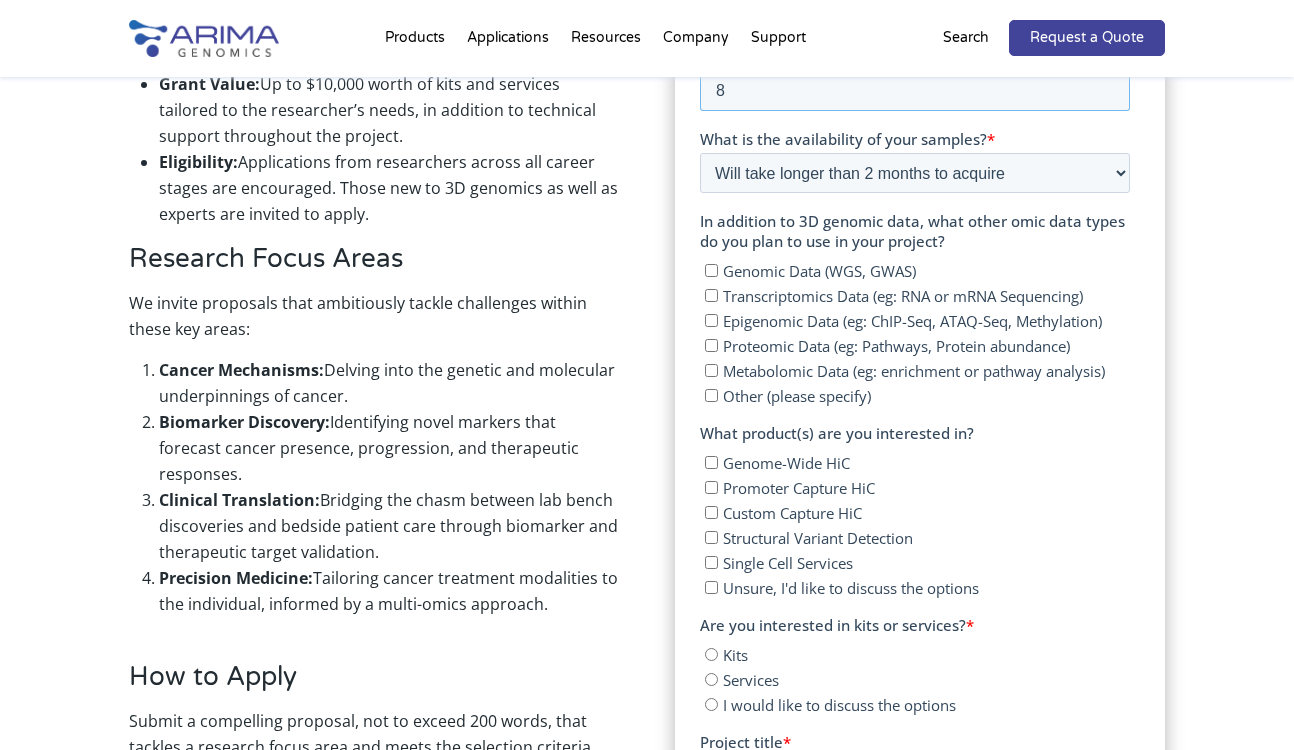 type on "8" 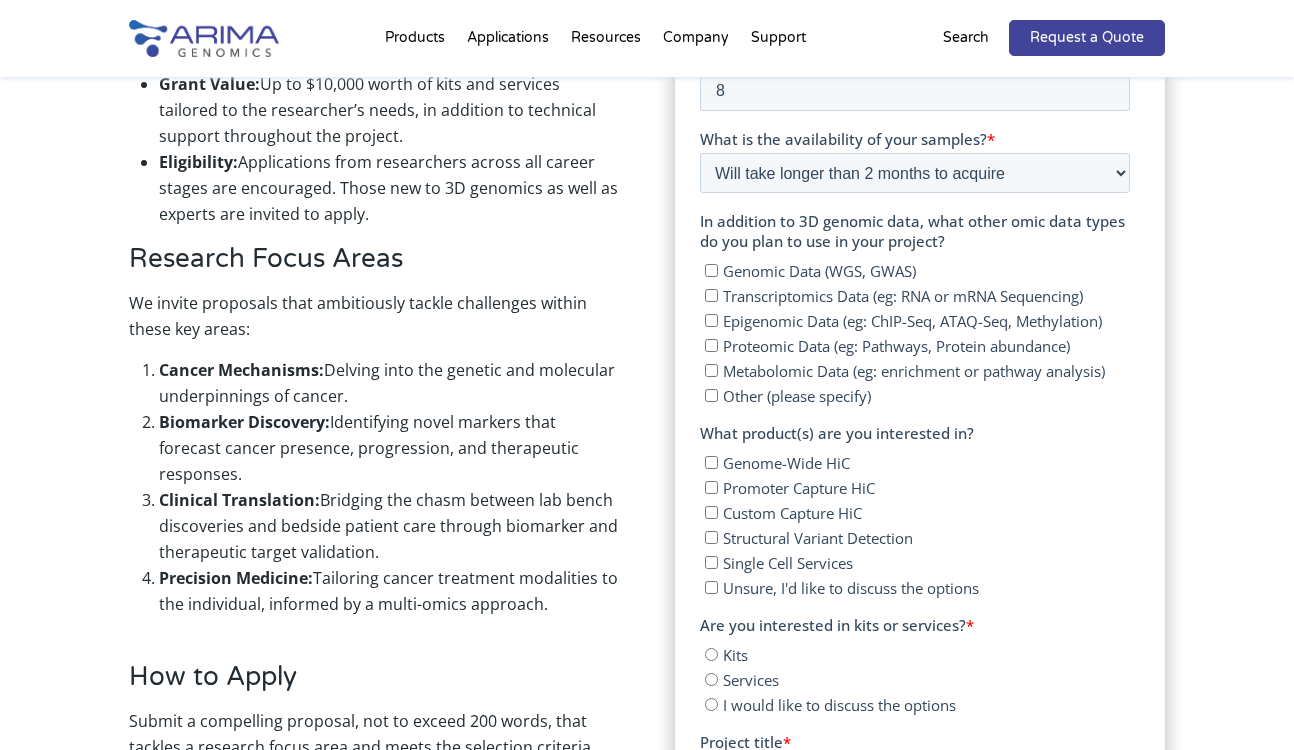 click on "In addition to 3D genomic data, what other omic data types do you plan to use in your project?" at bounding box center [912, 231] 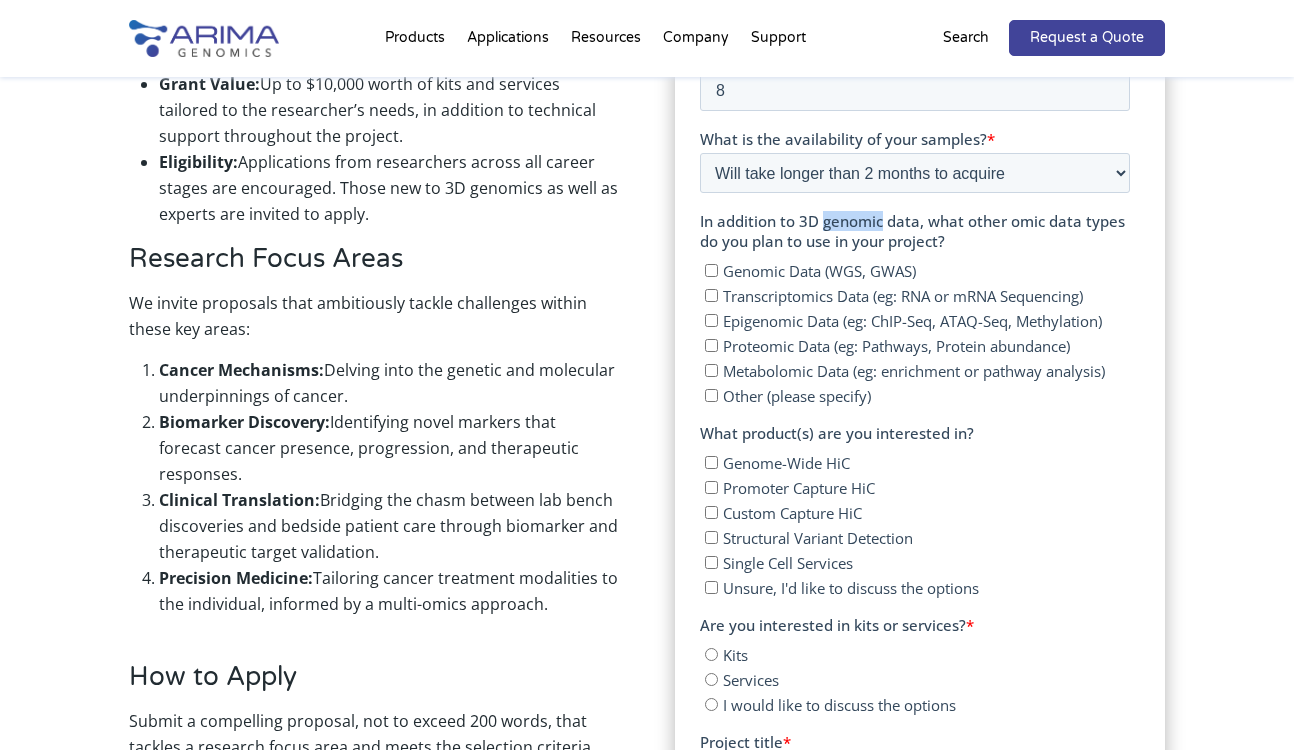 click on "In addition to 3D genomic data, what other omic data types do you plan to use in your project?" at bounding box center (912, 231) 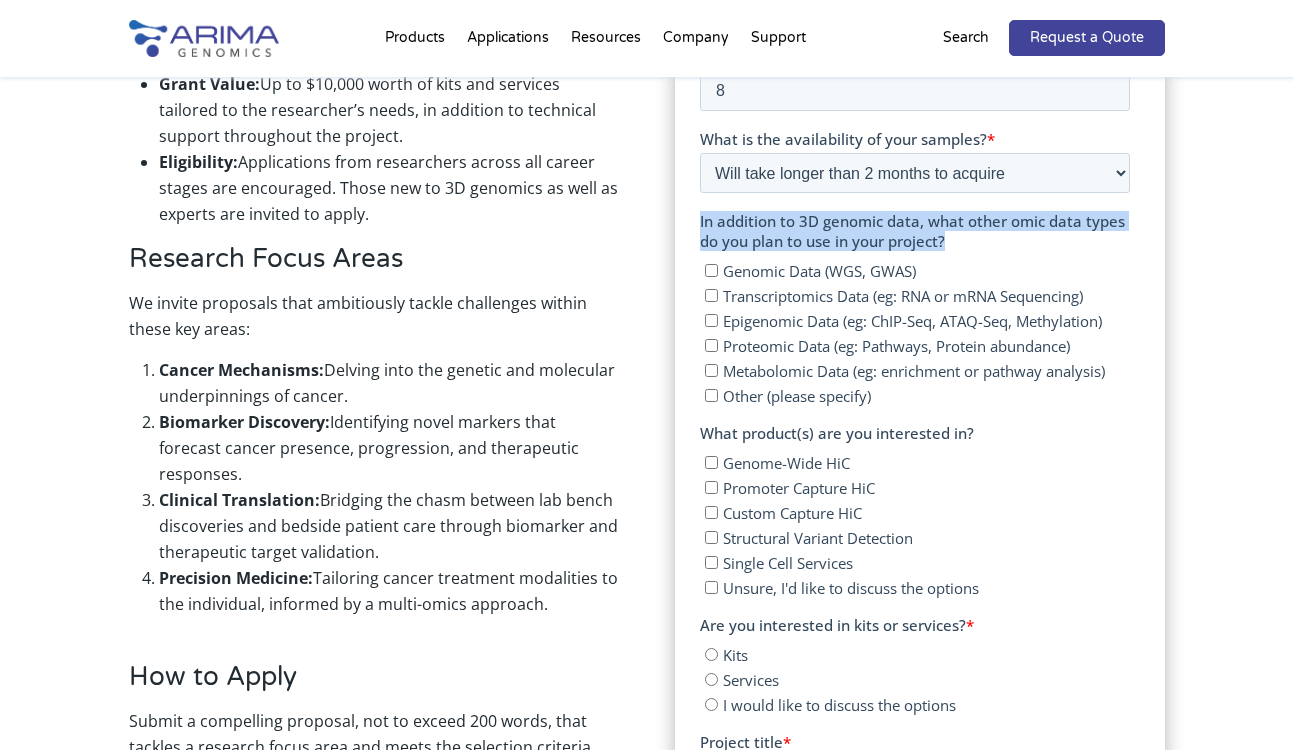 click on "In addition to 3D genomic data, what other omic data types do you plan to use in your project?" at bounding box center (912, 231) 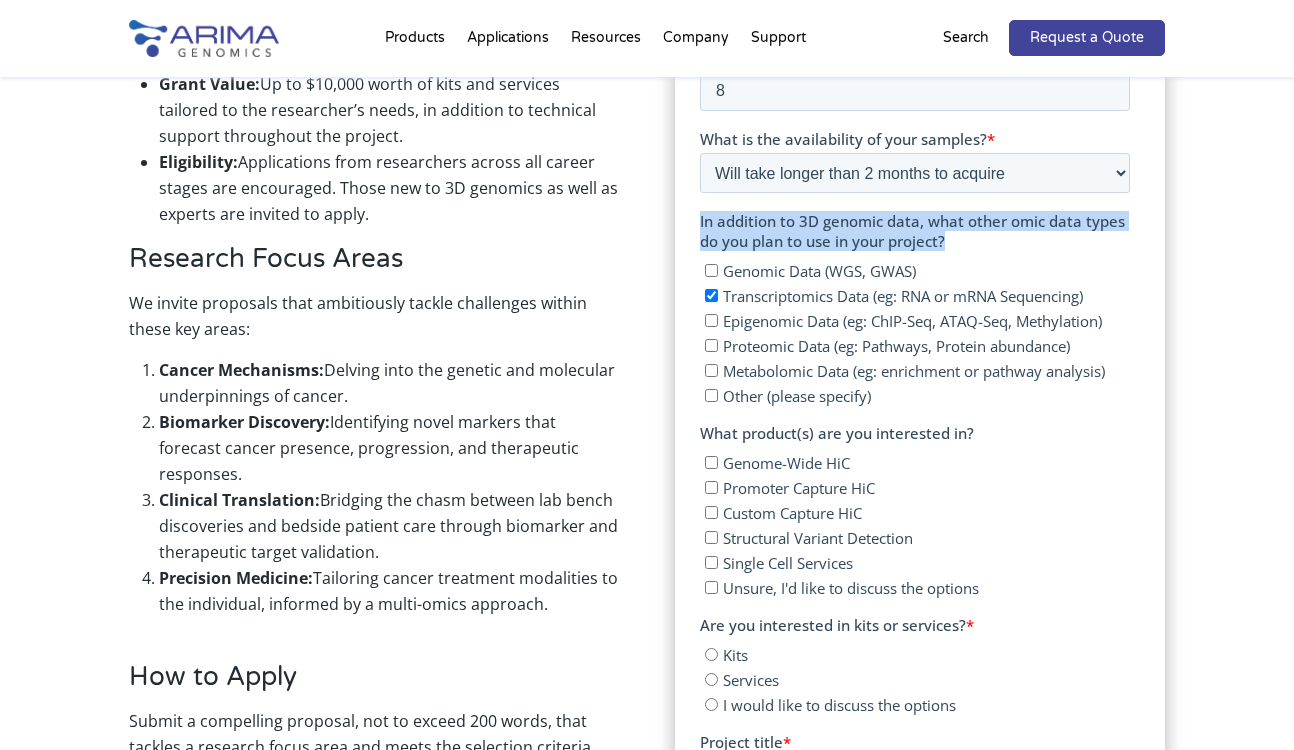 click on "In addition to 3D genomic data, what other omic data types do you plan to use in your project?" at bounding box center [912, 231] 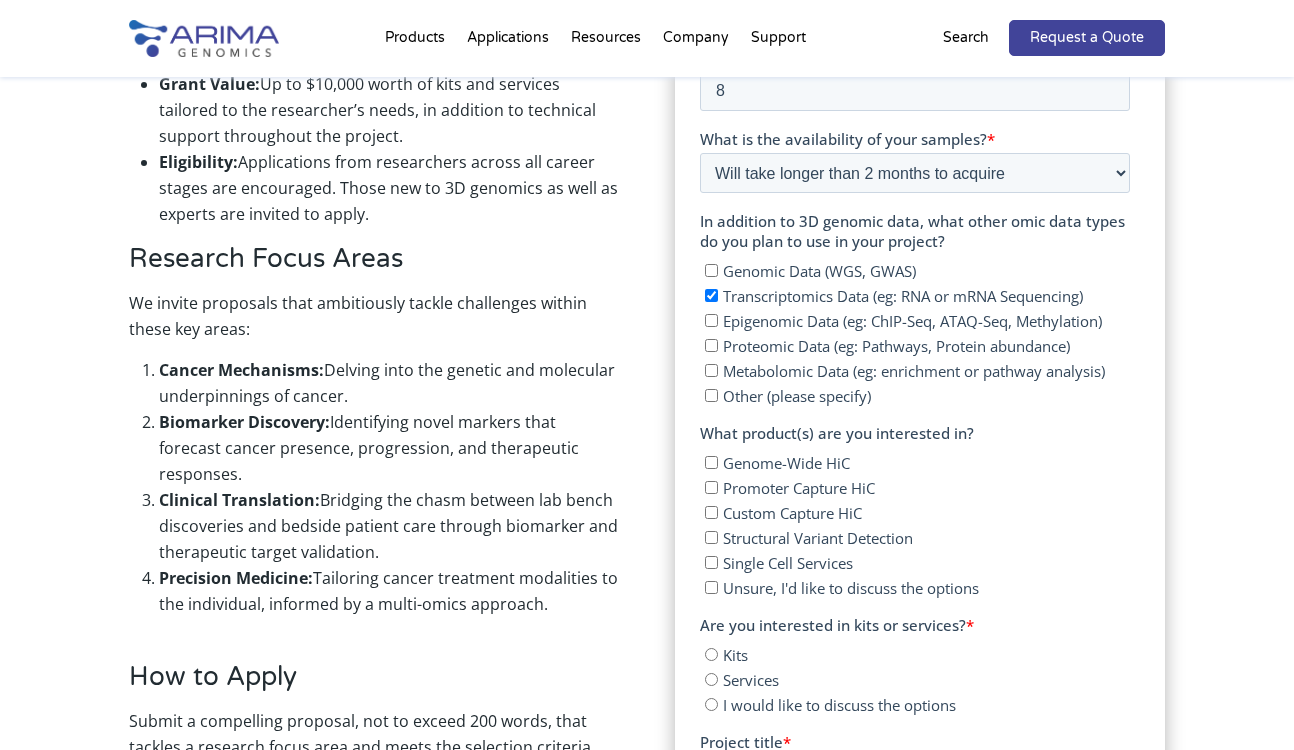 click on "Epigenomic Data (eg: ChIP-Seq, ATAQ-Seq, Methylation)" at bounding box center (711, 320) 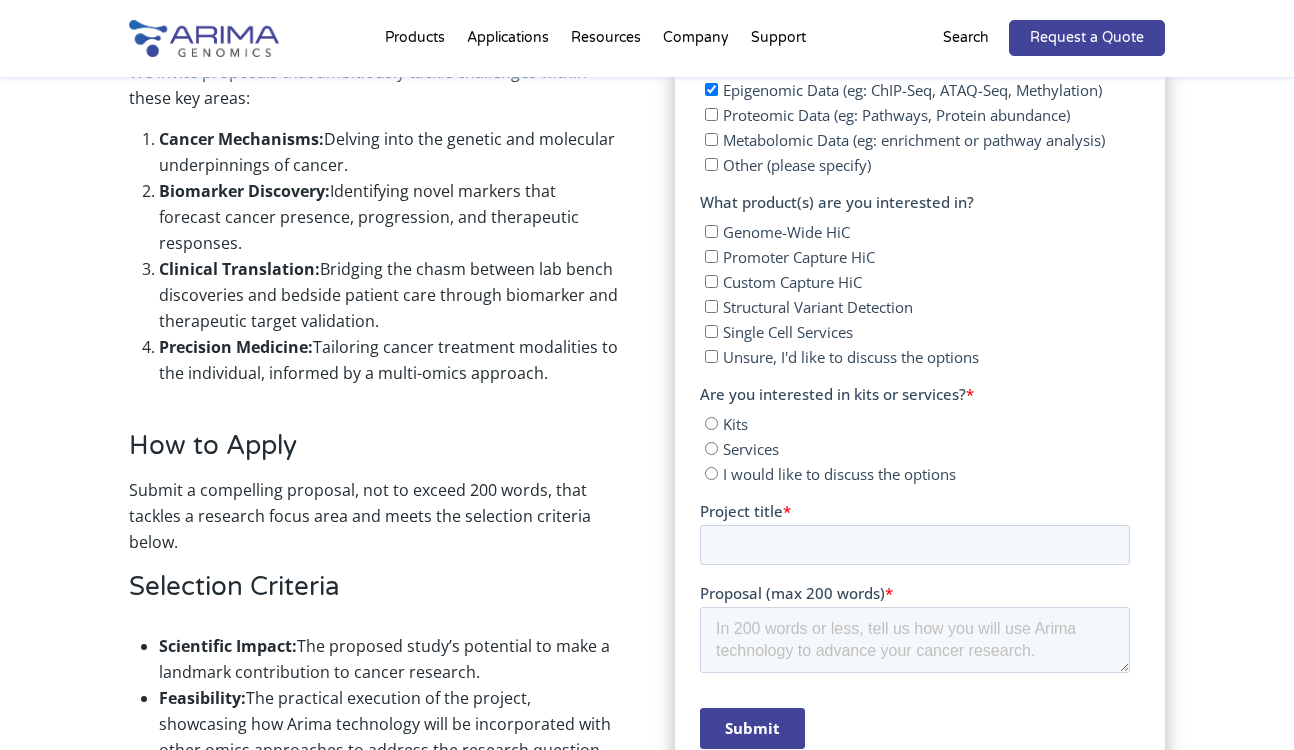 scroll, scrollTop: 1235, scrollLeft: 0, axis: vertical 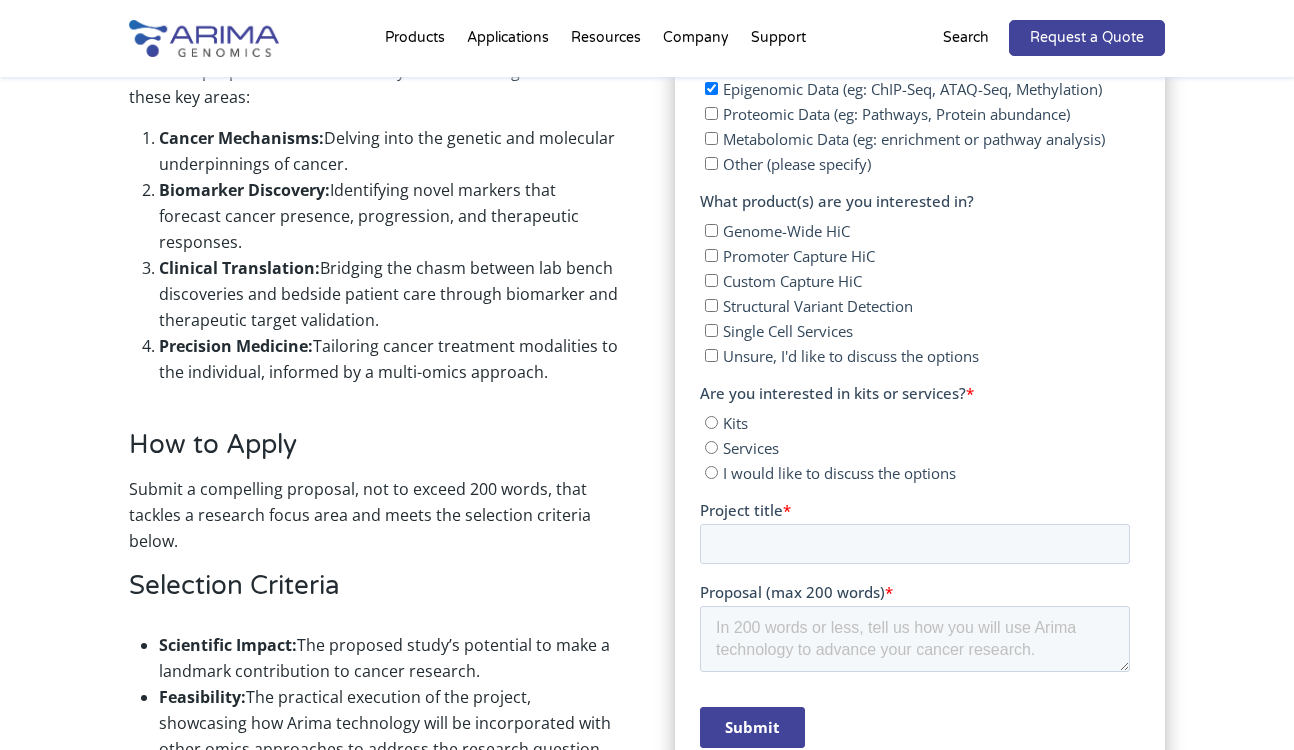 click on "Unsure, I'd like to discuss the options" at bounding box center [851, 356] 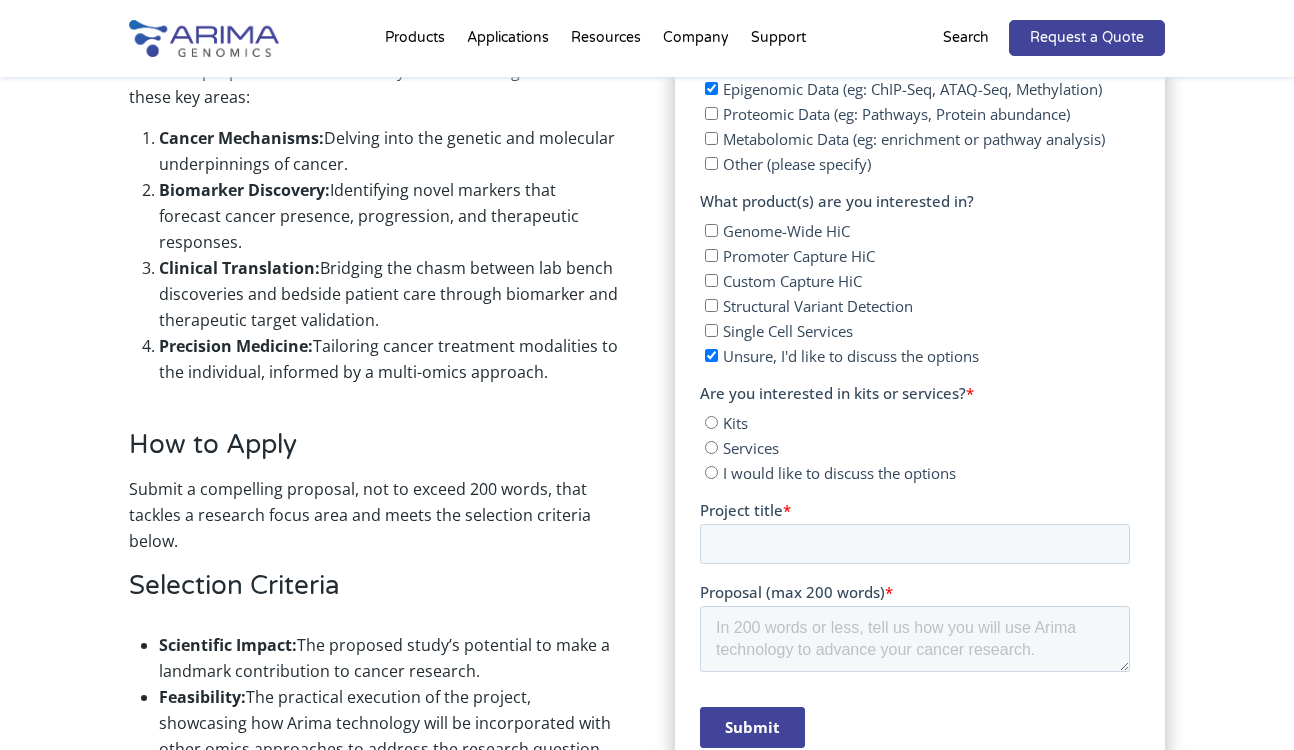 click on "I would like to discuss the options" at bounding box center (711, 472) 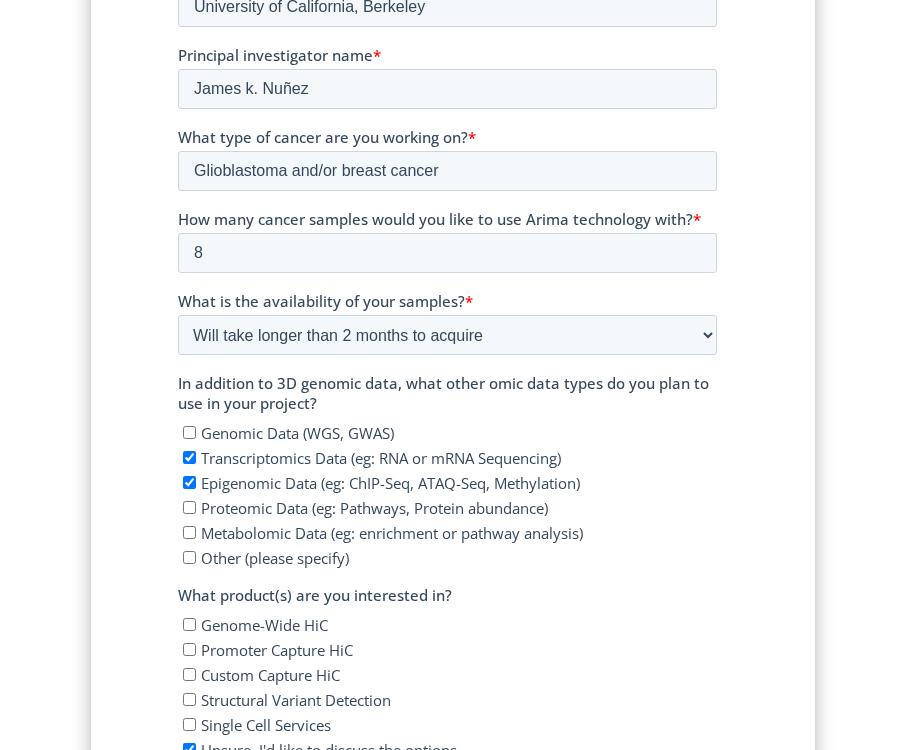 scroll, scrollTop: 2014, scrollLeft: 0, axis: vertical 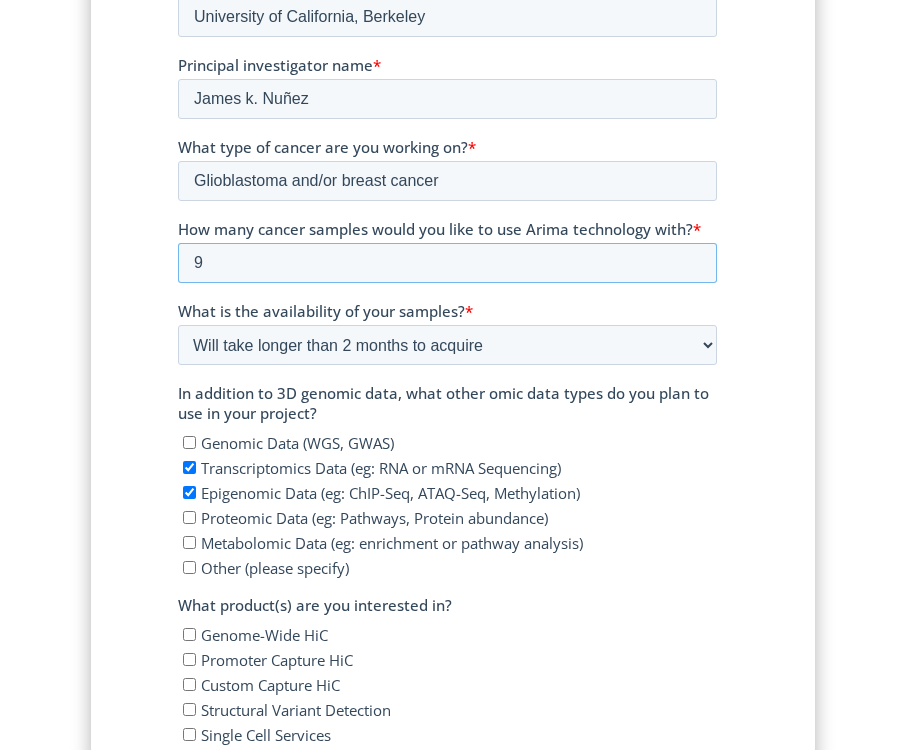click on "9" at bounding box center (446, 263) 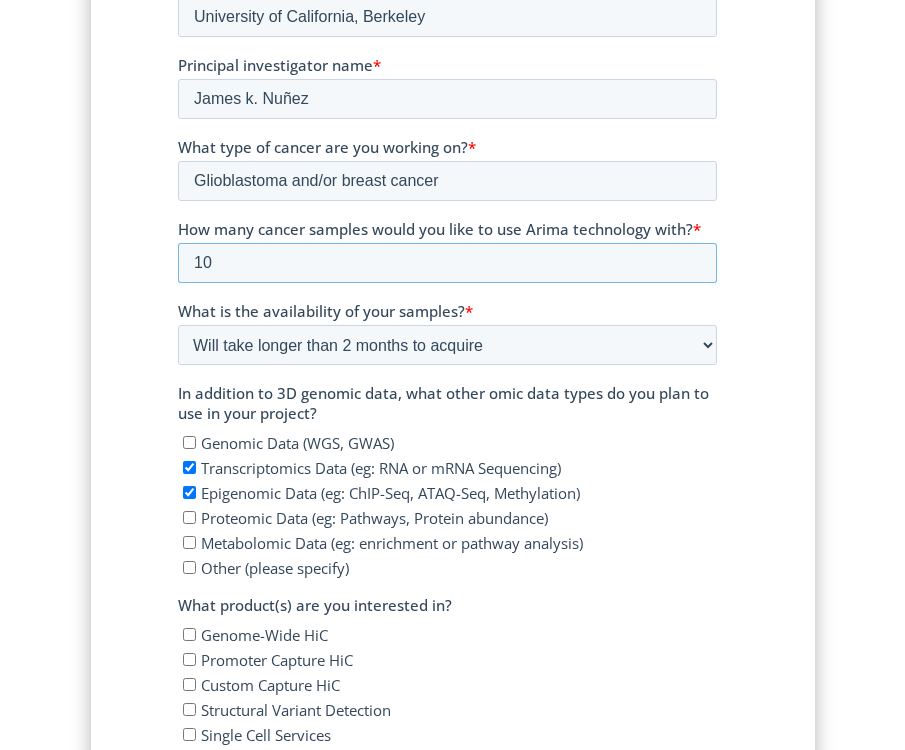 click on "10" at bounding box center [446, 263] 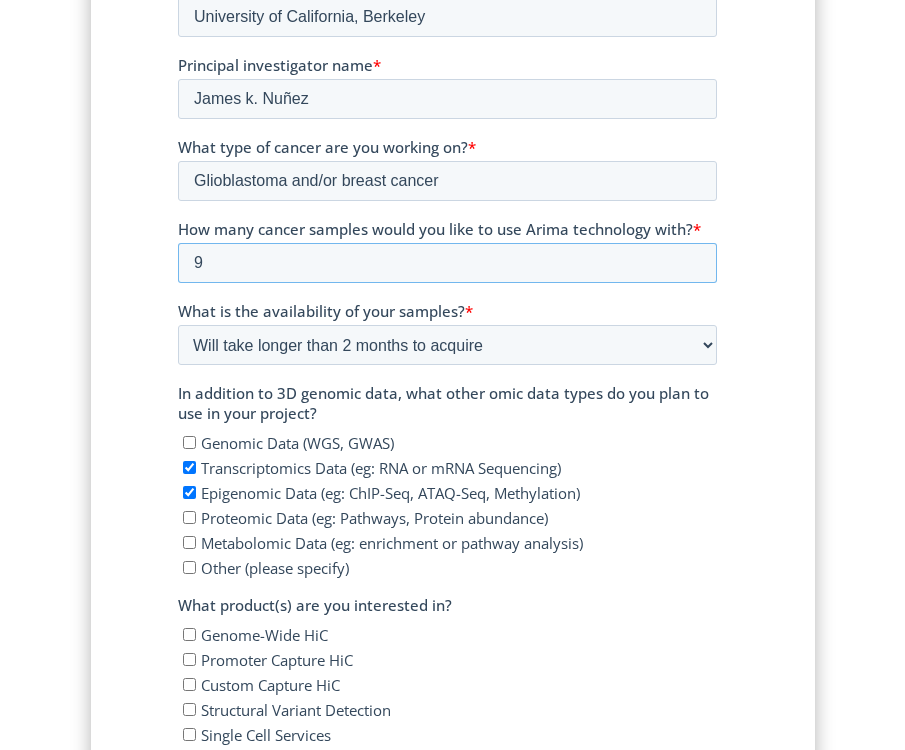 click on "9" at bounding box center (446, 263) 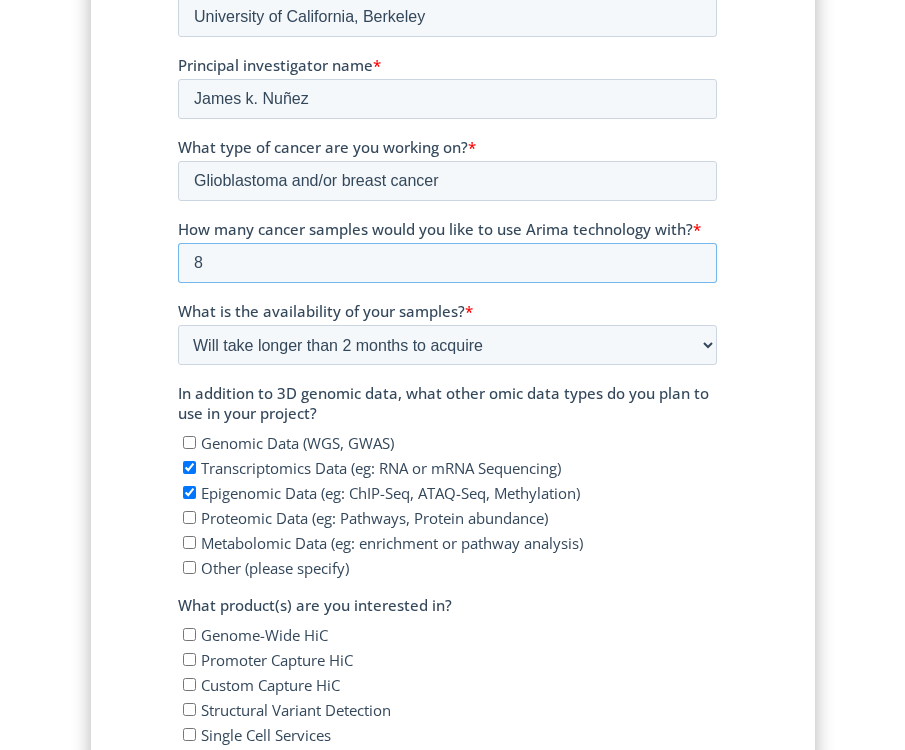 type on "8" 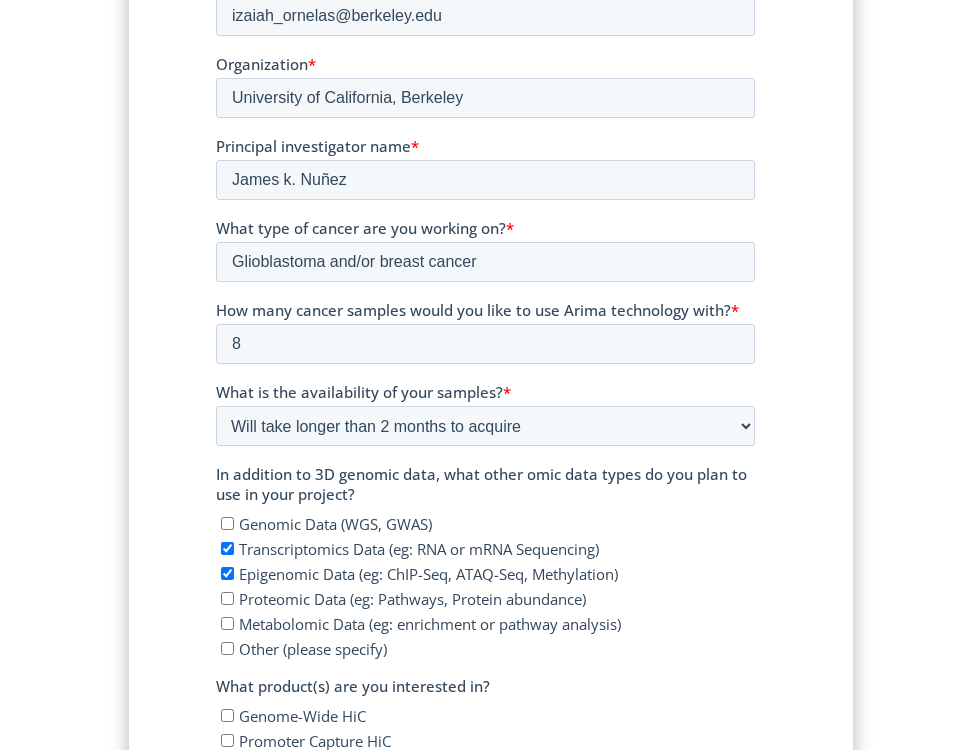 scroll, scrollTop: 1926, scrollLeft: 0, axis: vertical 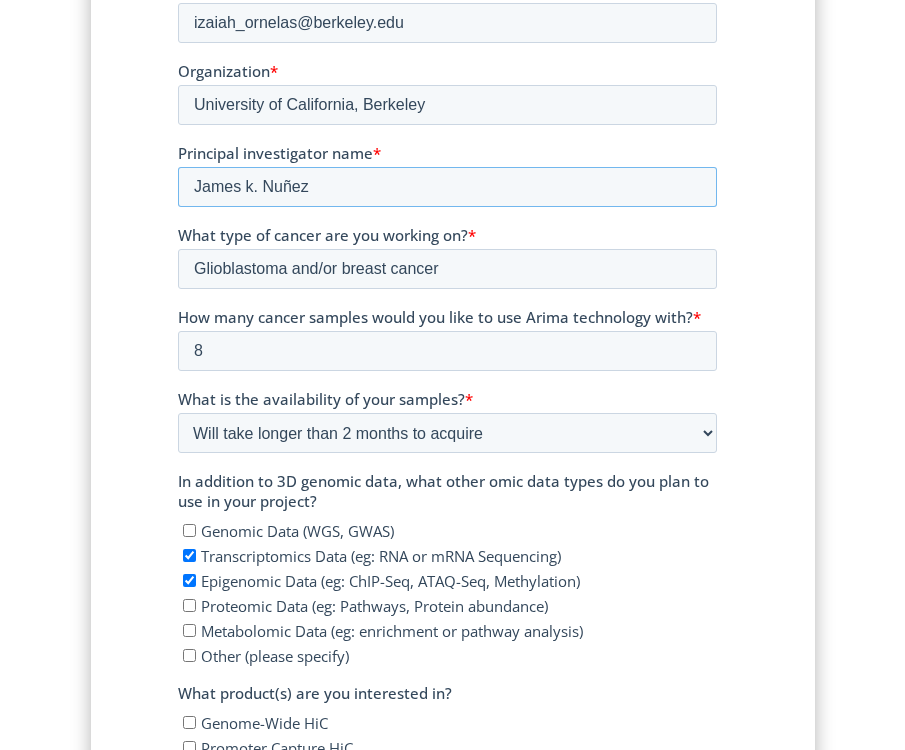 click on "James k. Nuñez" at bounding box center [446, 187] 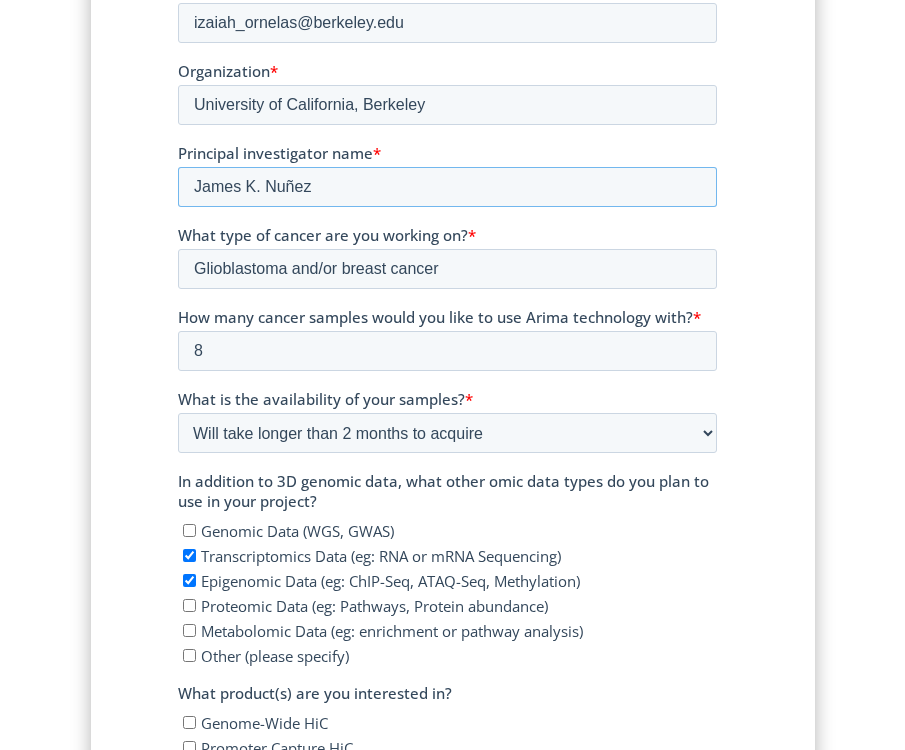 type on "James K. Nuñez" 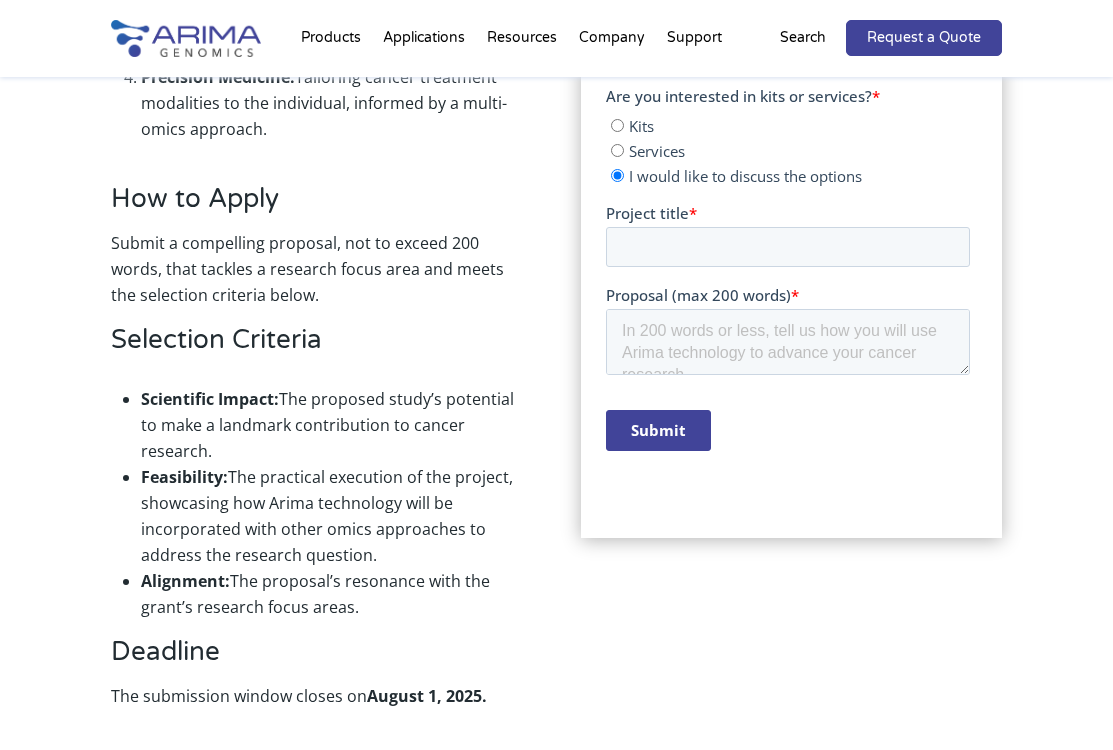 scroll, scrollTop: 1572, scrollLeft: 0, axis: vertical 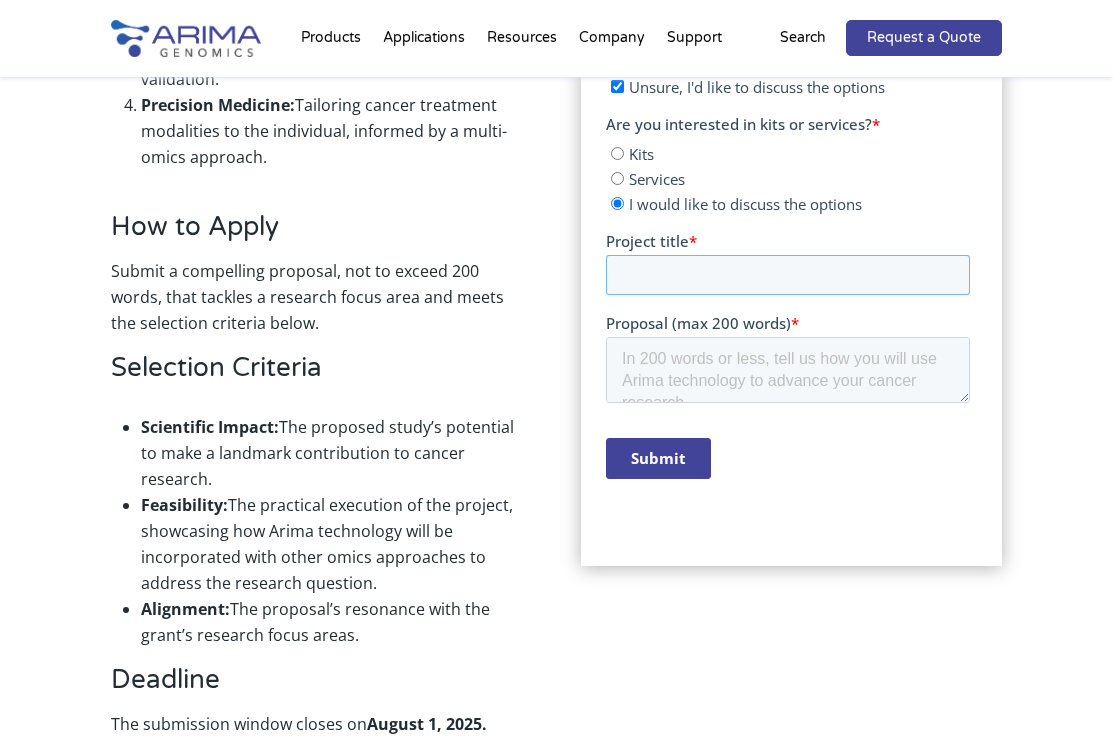 click on "Project title *" at bounding box center (787, 275) 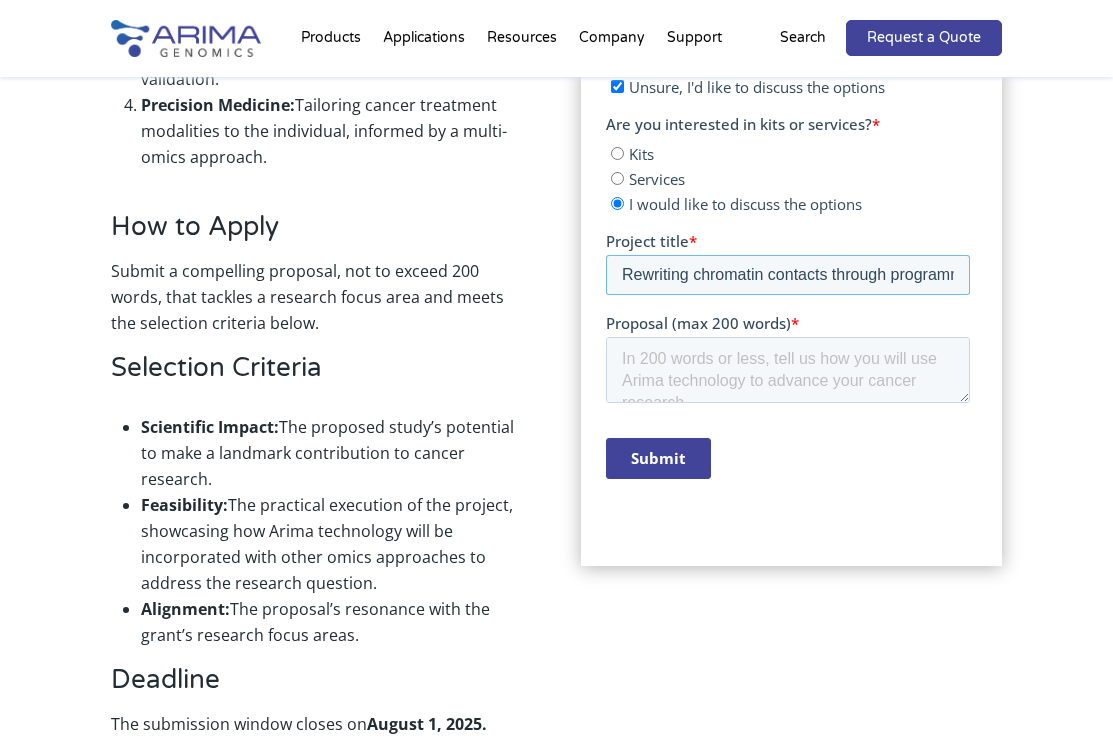 scroll, scrollTop: 0, scrollLeft: 295, axis: horizontal 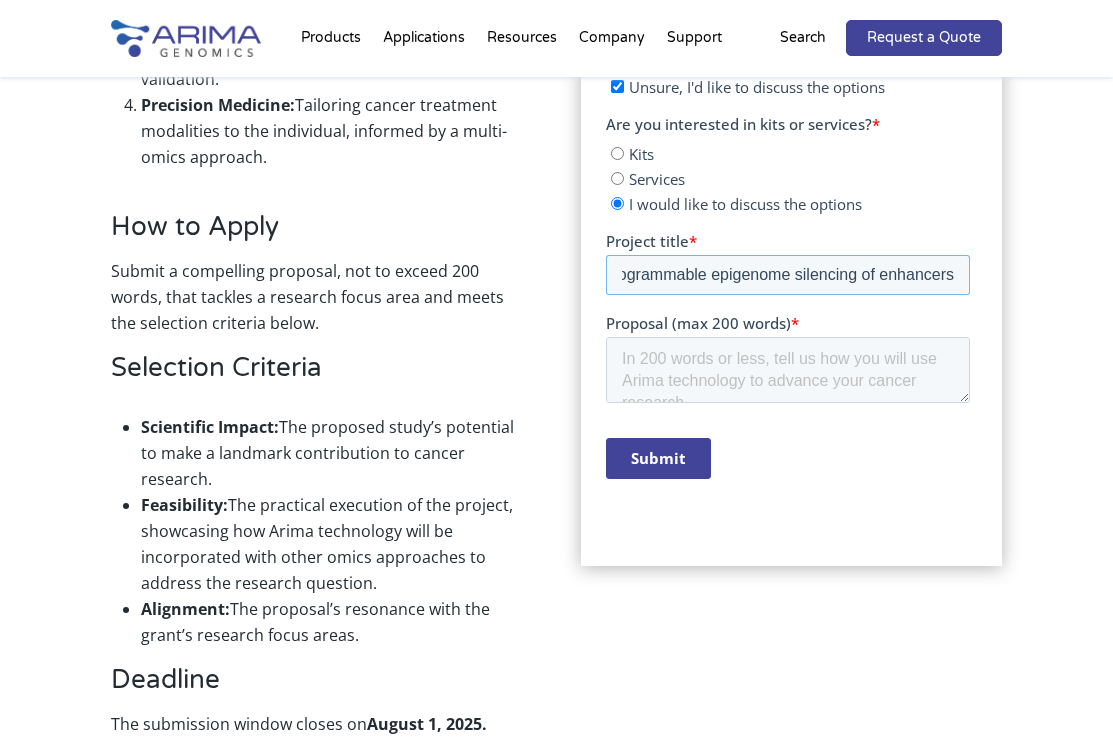 type on "Rewriting chromatin contacts through programmable epigenome silencing of enhancers" 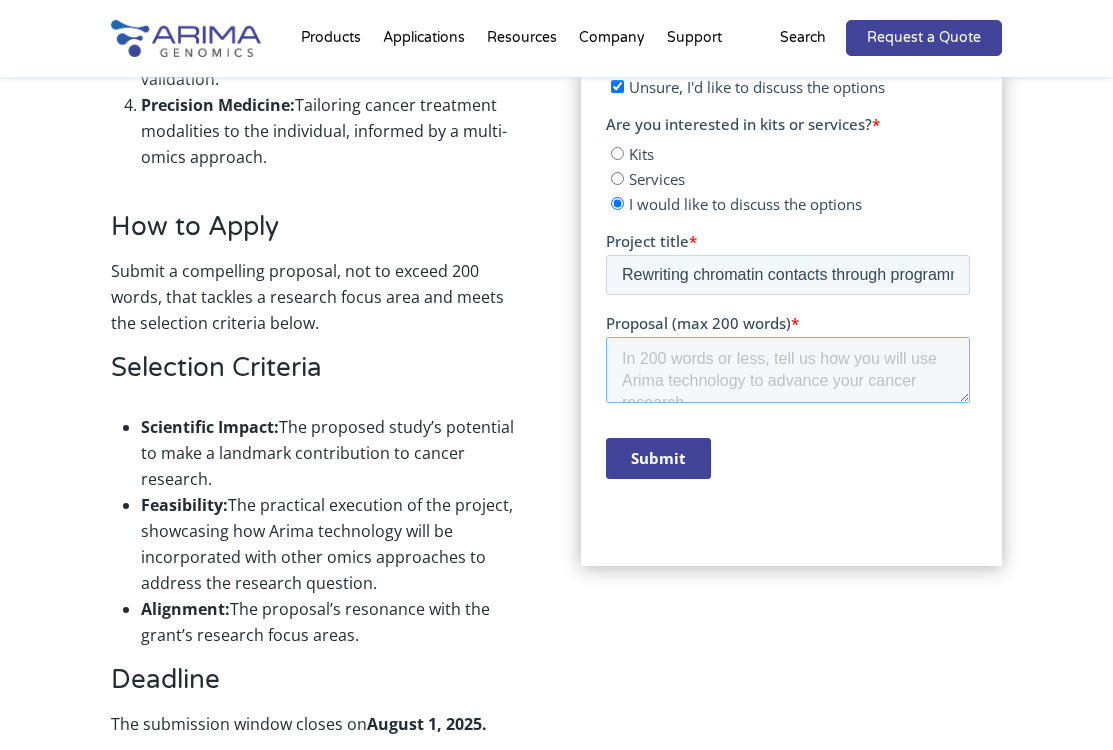 click on "Proposal (max 200 words) *" at bounding box center (787, 370) 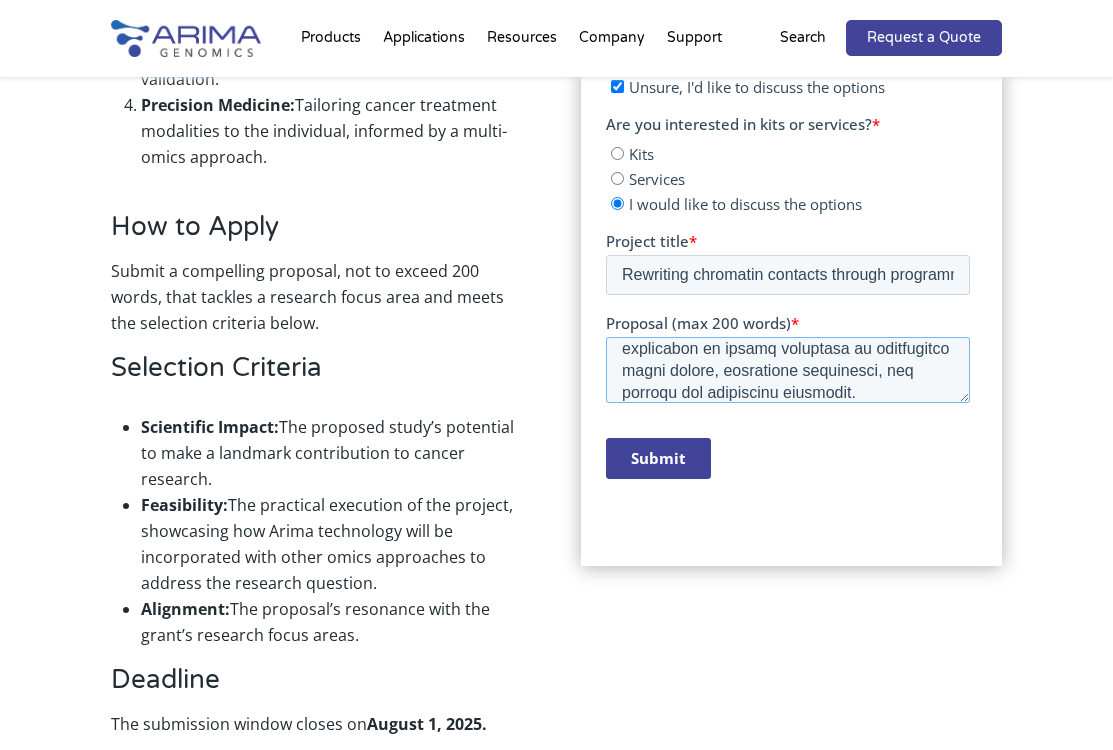 scroll, scrollTop: 726, scrollLeft: 0, axis: vertical 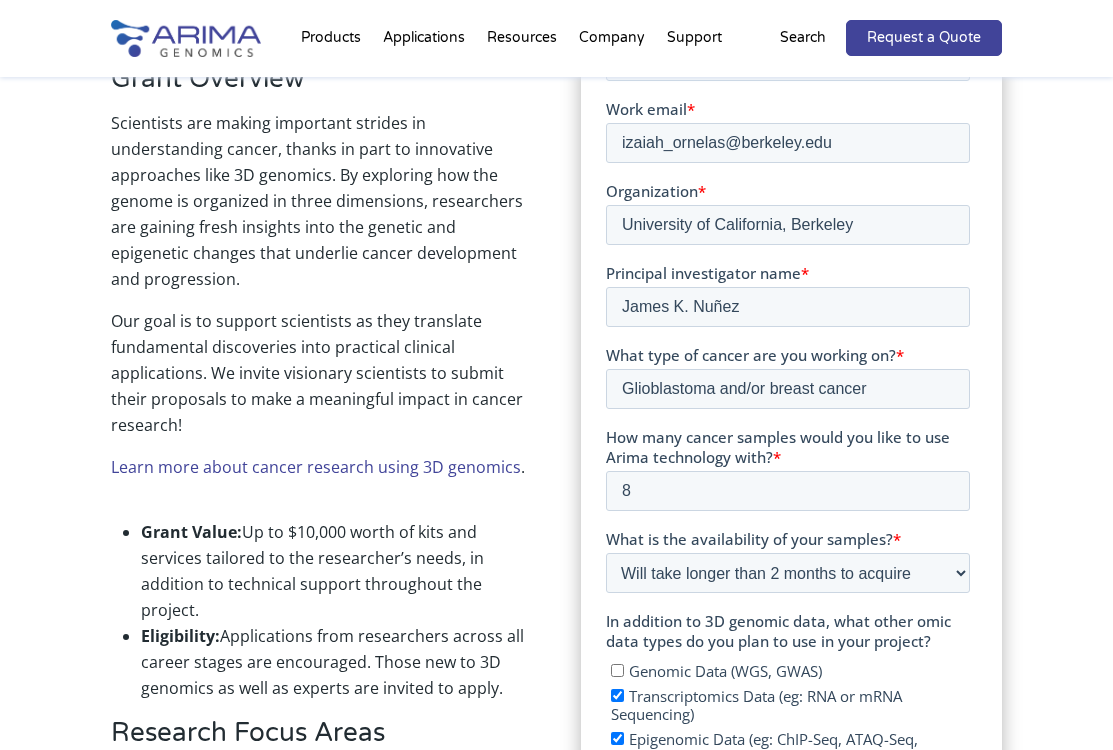 type on "Understanding how changes in 3D genome architecture contribute to cancer progression remains a challenge in cancer biology. Irregular enhancer-promoter contacts can activate oncogenes and promote malignant cell states, yet approaches to identify and validate these enhancer dependencies are lacking. We previously demonstrated that CRISPRoff, a programmable epigenome editor, can silence gene expression by targeting enhancers that control the PVT1 oncogene locus in breast cancer cells. This established that enhancer oncogene activation can be reversed through targeted epigenome editing. However, the changes induced by CRISPRoff to the 3D genome architecture remain unexplored. Here we propose to use Hi-C to validate whether enhancer repression can rewire aberrant chromatin contacts at oncogenic loci.
Furthermore, by focusing on chromatin contacts at oncogenic loci, we aim to expand our approach into a pipeline for discovering and validating enhancers reliances in cancer. Using available scRNA-seq and ATAC-seq..." 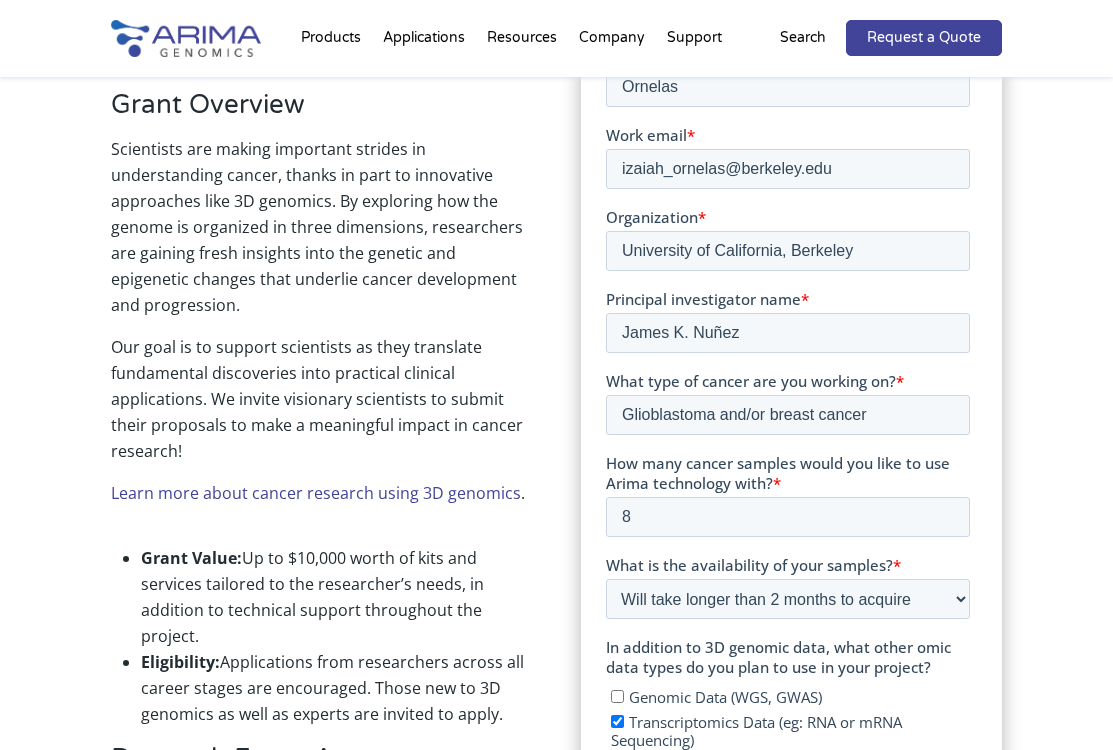 scroll, scrollTop: 547, scrollLeft: 0, axis: vertical 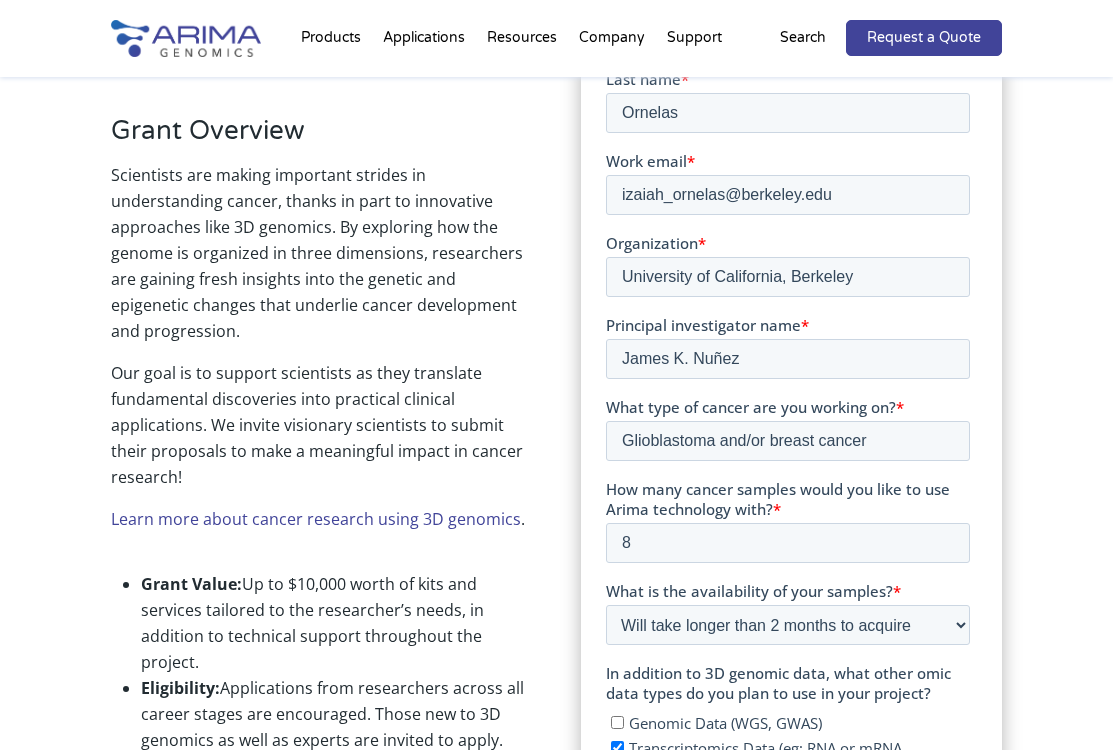 click on "What type of cancer are you working on?" at bounding box center [750, 407] 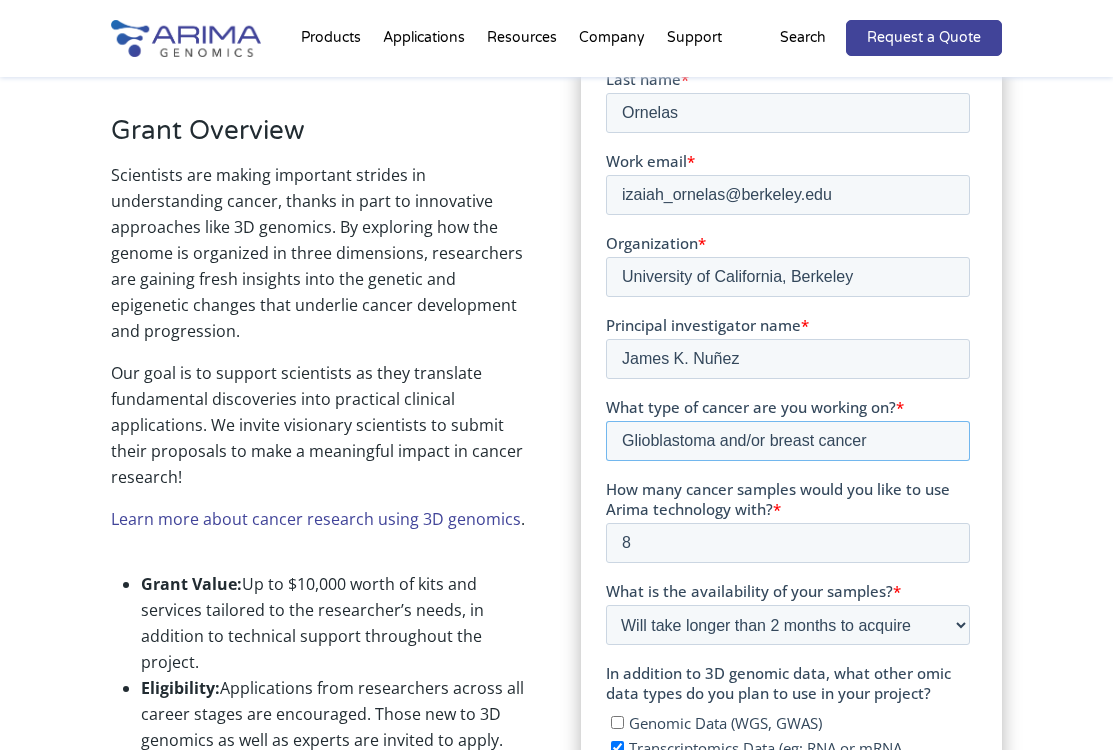 click on "Glioblastoma and/or breast cancer" at bounding box center (787, 441) 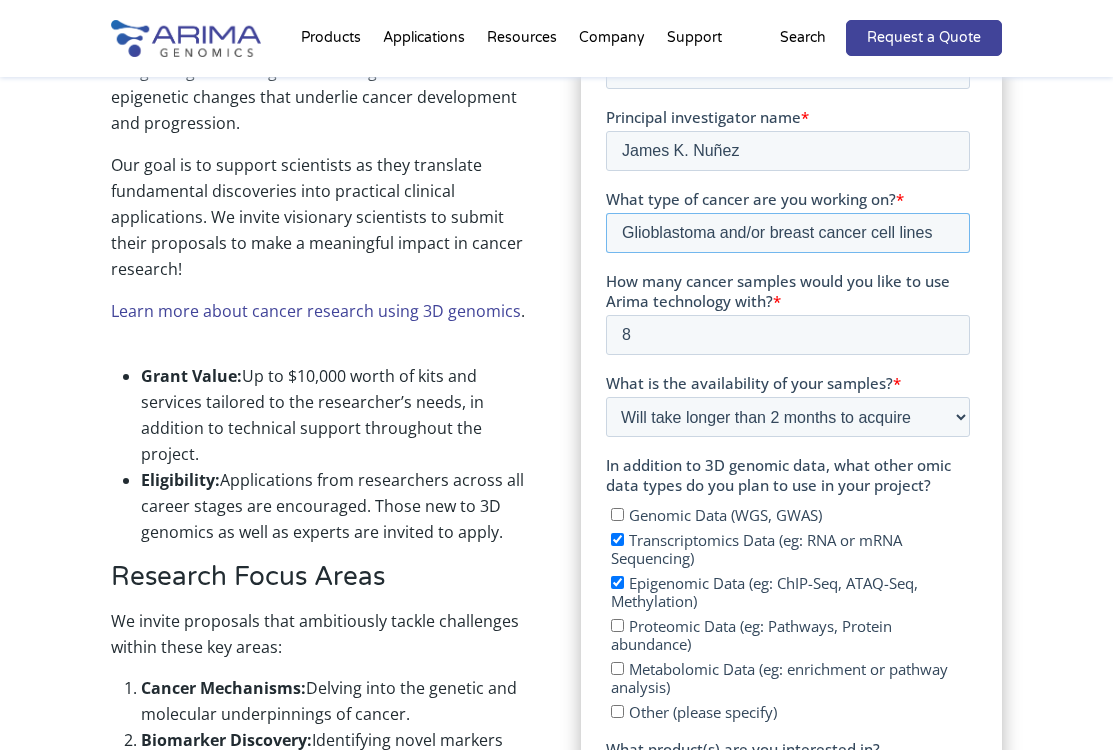 scroll, scrollTop: 782, scrollLeft: 0, axis: vertical 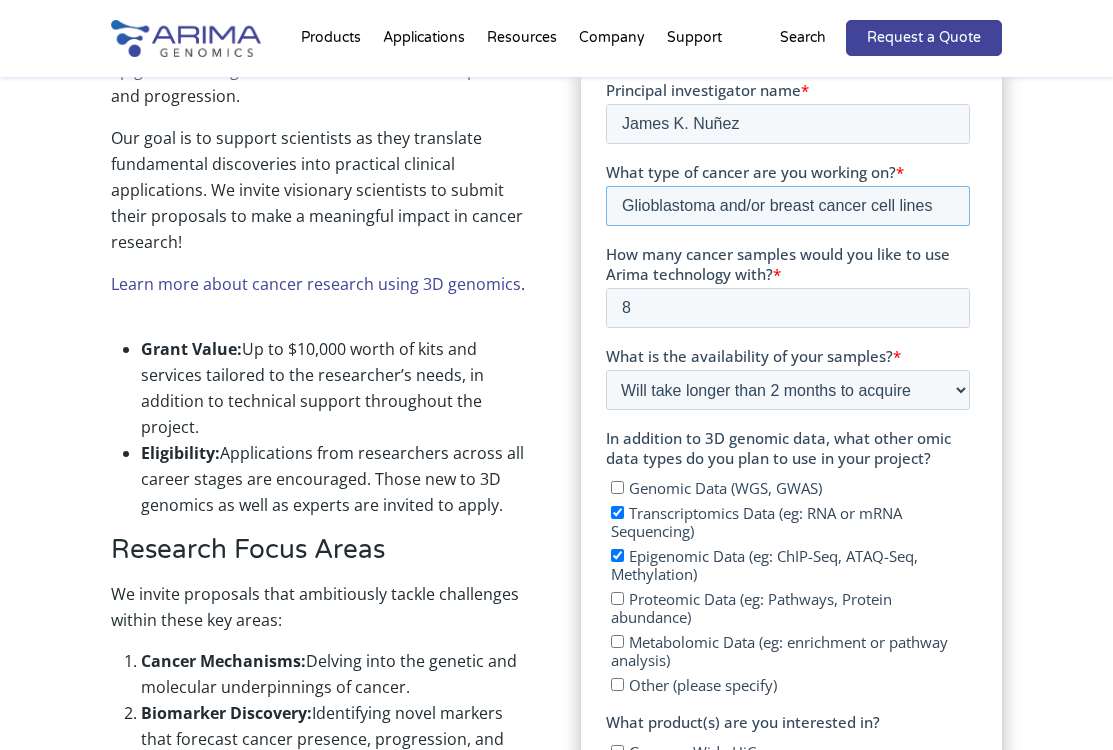 type on "Glioblastoma and/or breast cancer cell lines" 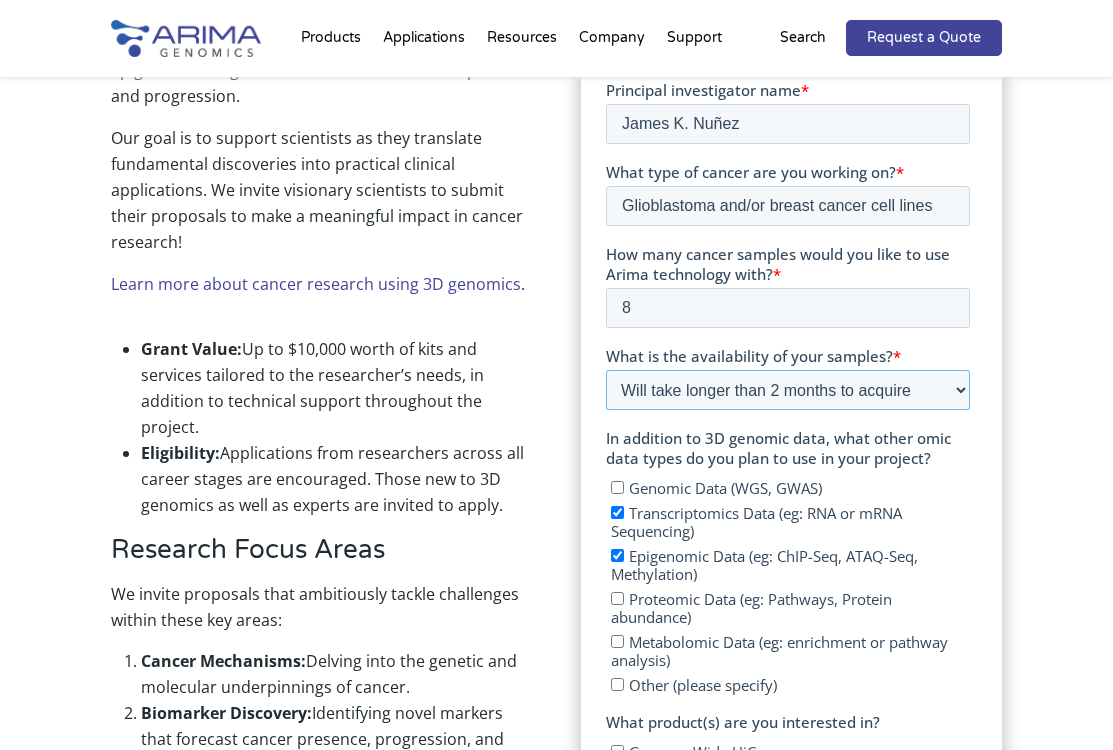 click on "Please Select Currently ready for use Will be ready within 2 months Will take longer than 2 months to acquire" at bounding box center [787, 390] 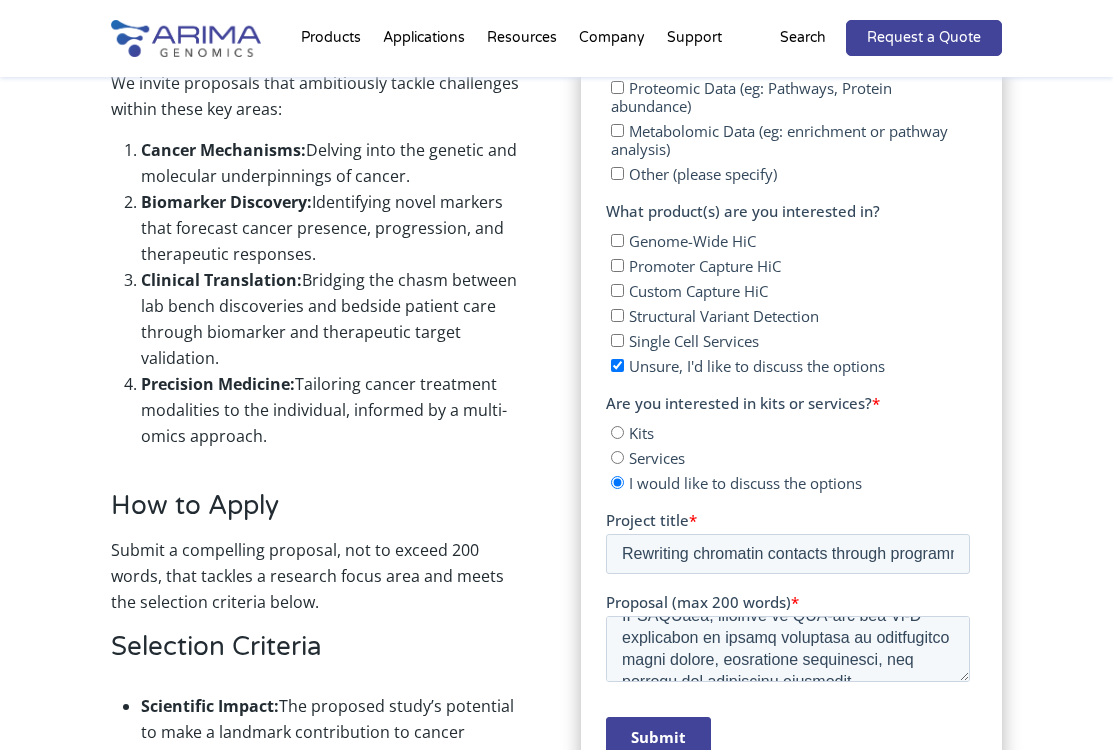 scroll, scrollTop: 1295, scrollLeft: 0, axis: vertical 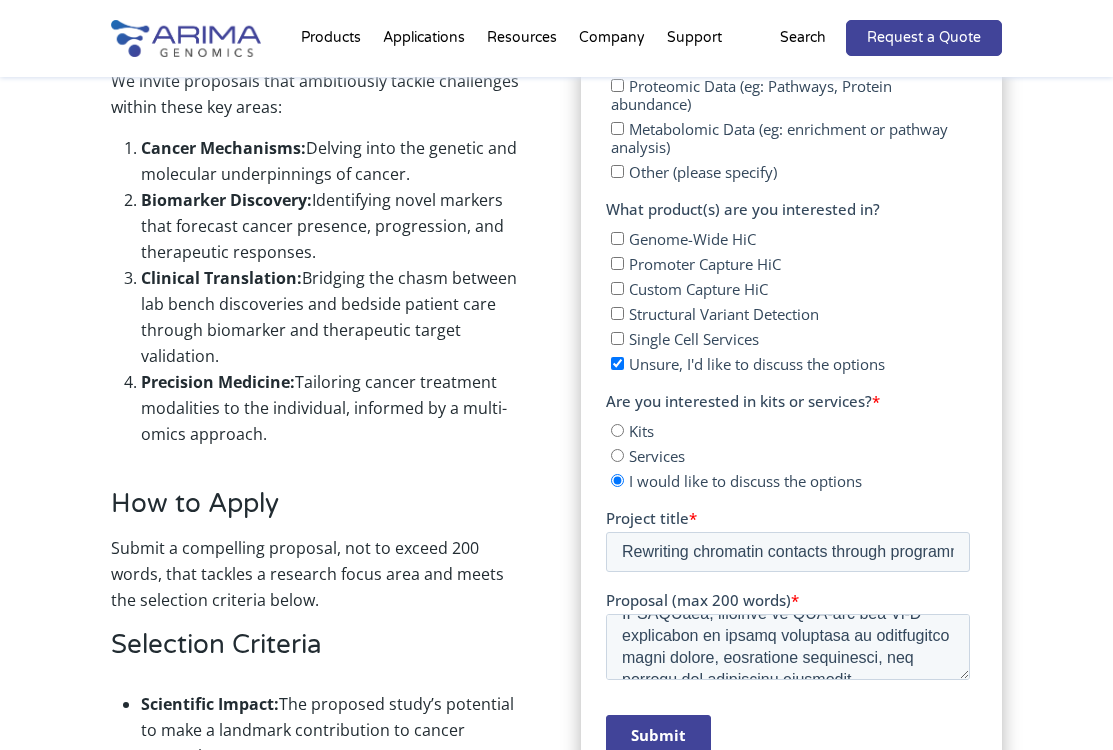 click on "What product(s) are you interested in?" at bounding box center (742, 209) 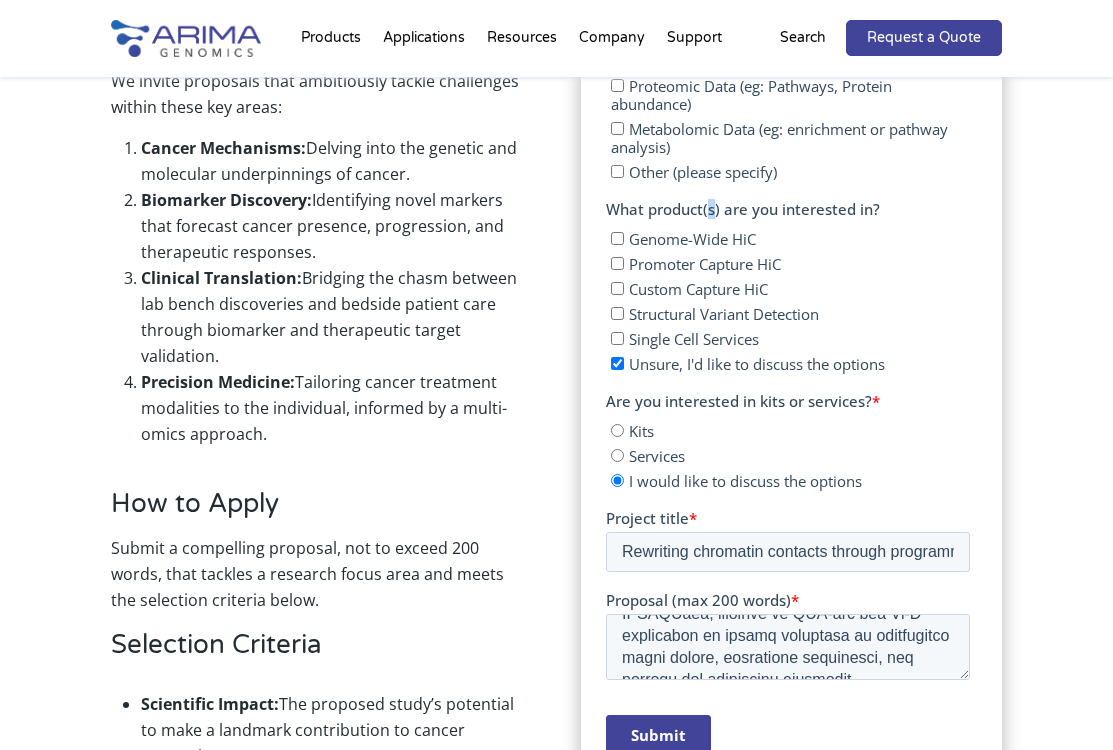 click on "What product(s) are you interested in?" at bounding box center (742, 209) 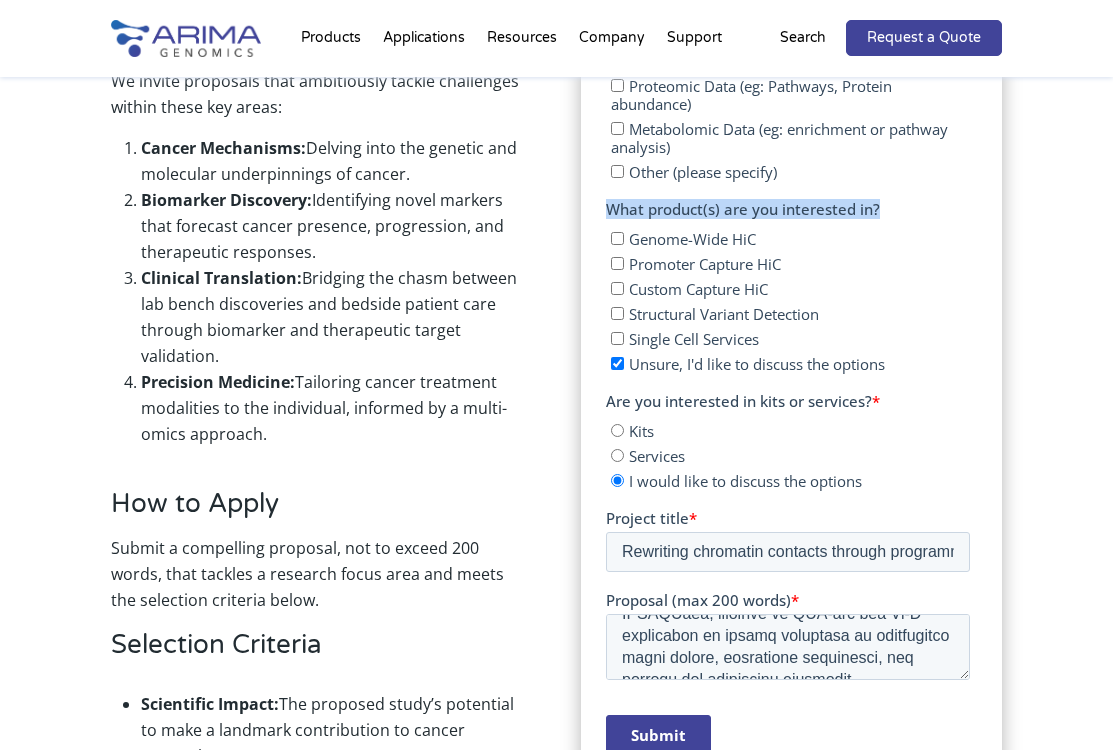 click on "What product(s) are you interested in?" at bounding box center (742, 209) 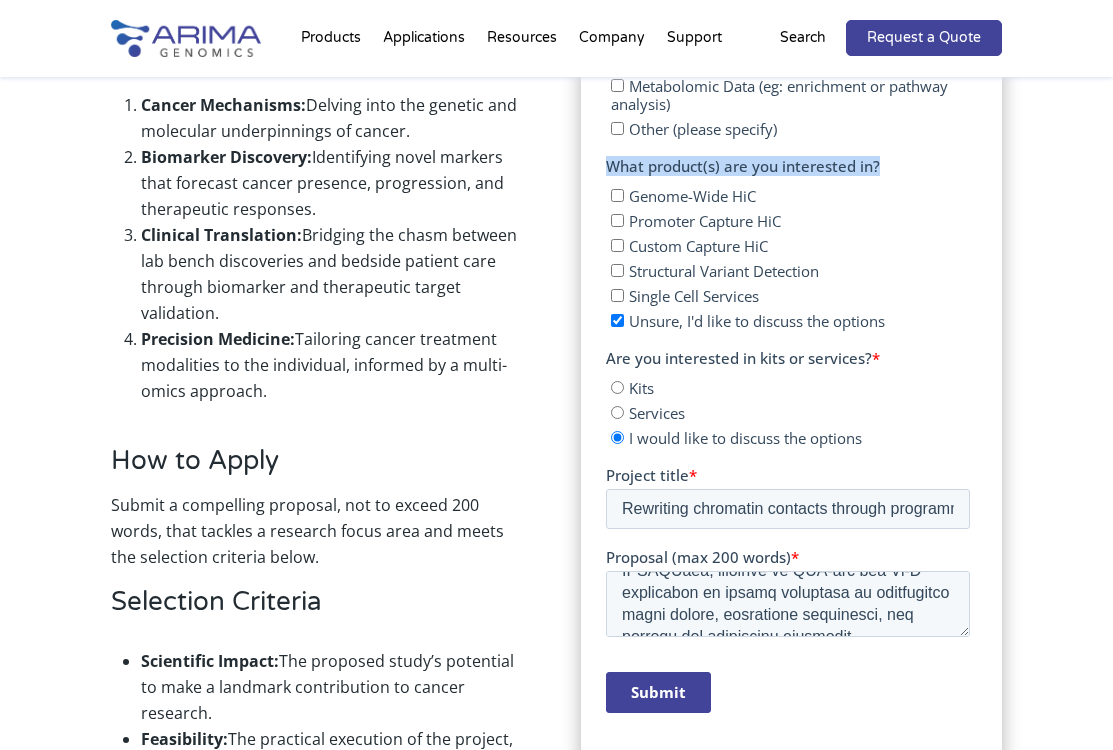 scroll, scrollTop: 1339, scrollLeft: 0, axis: vertical 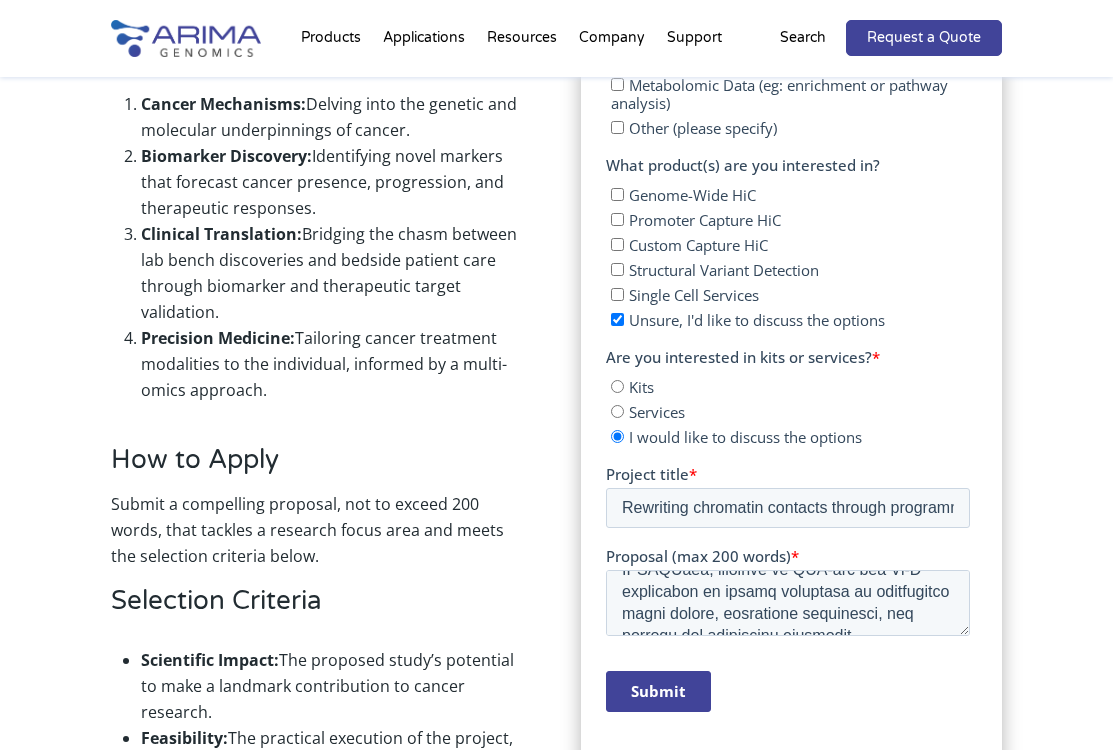 click on "Are you interested in kits or services?" at bounding box center (738, 357) 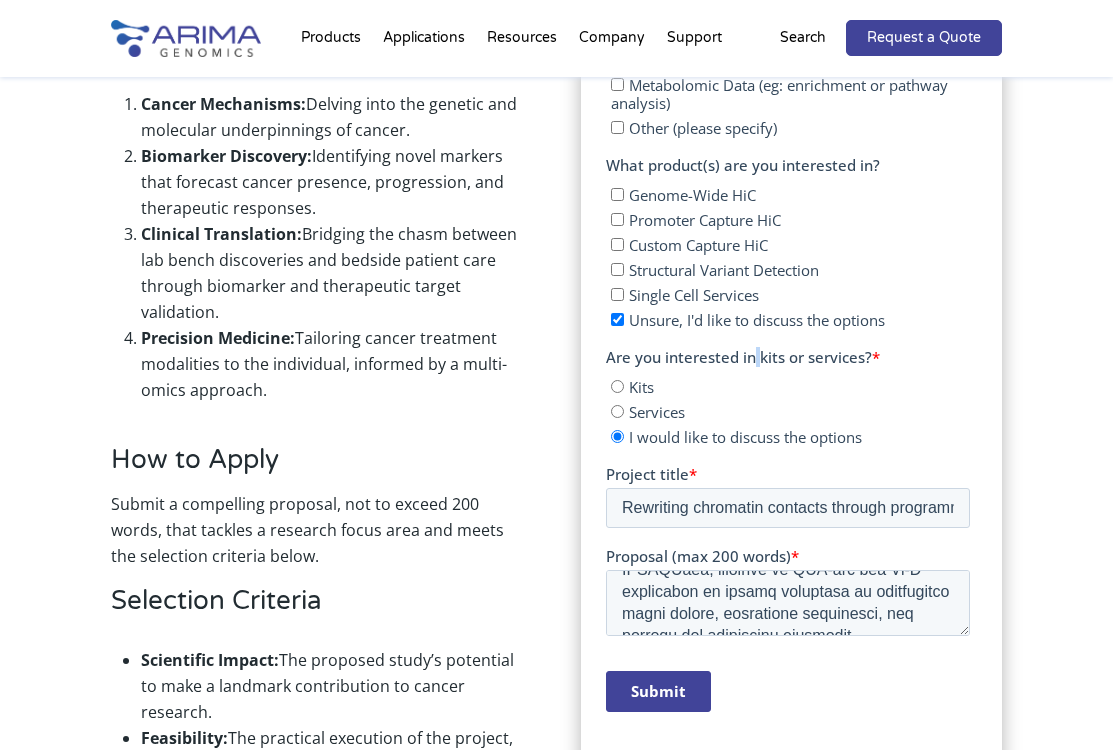 click on "Are you interested in kits or services?" at bounding box center (738, 357) 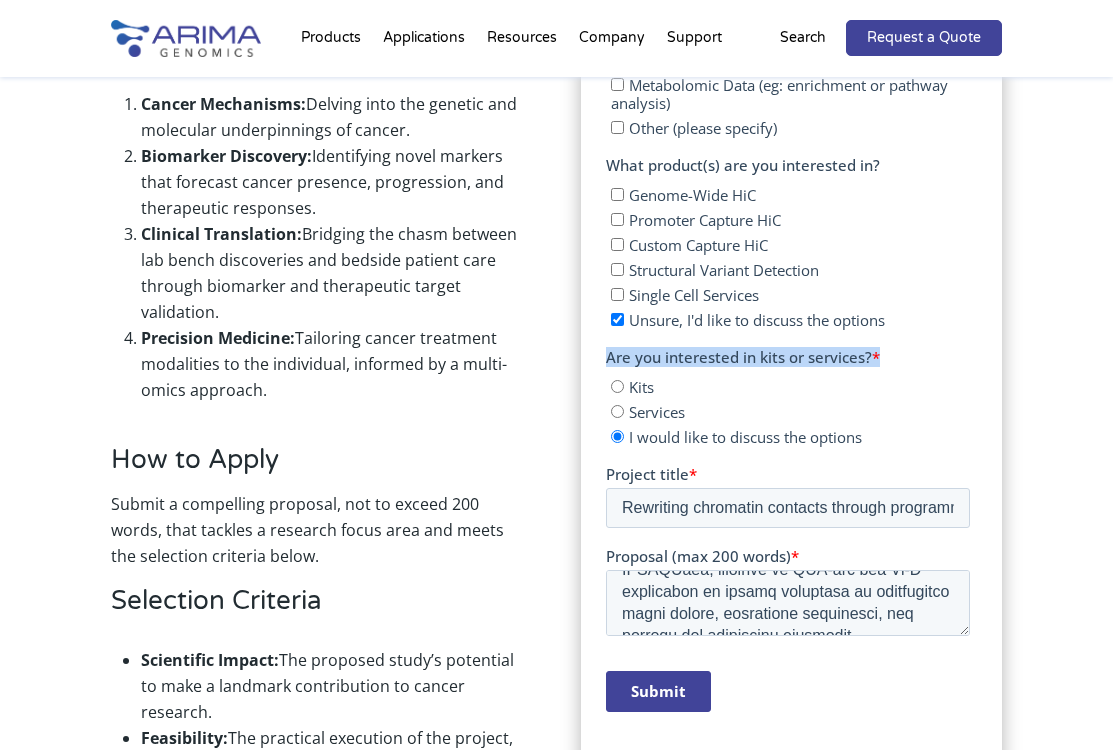 click on "Are you interested in kits or services?" at bounding box center (738, 357) 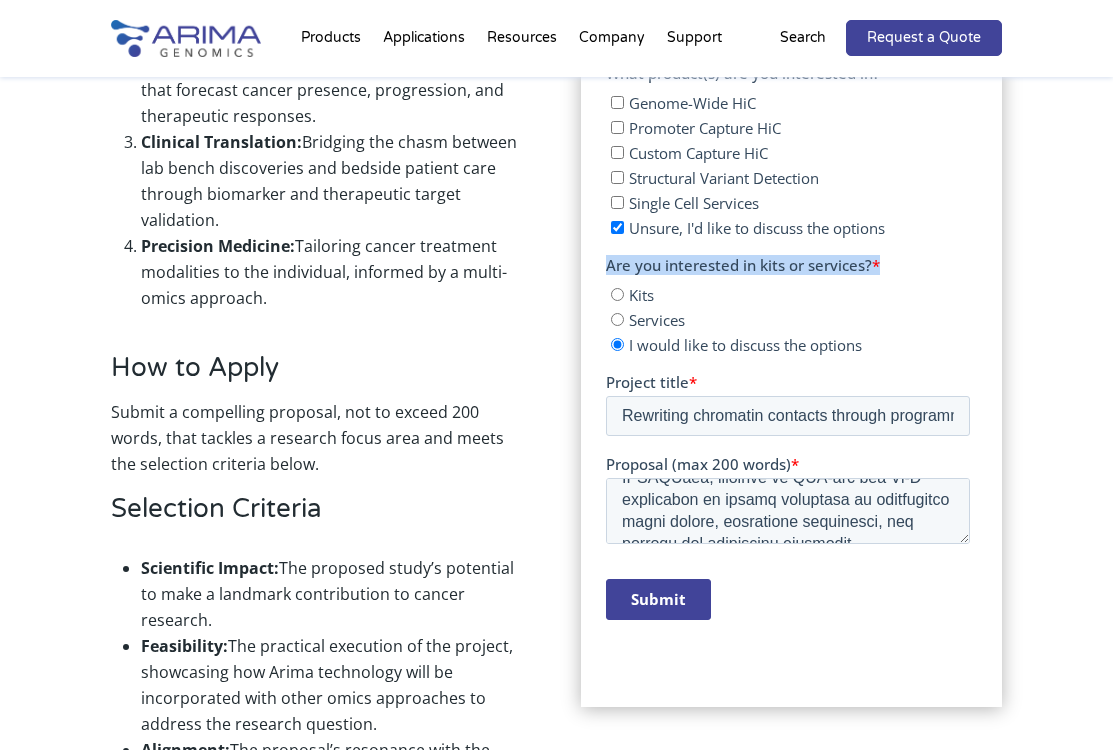 scroll, scrollTop: 1433, scrollLeft: 0, axis: vertical 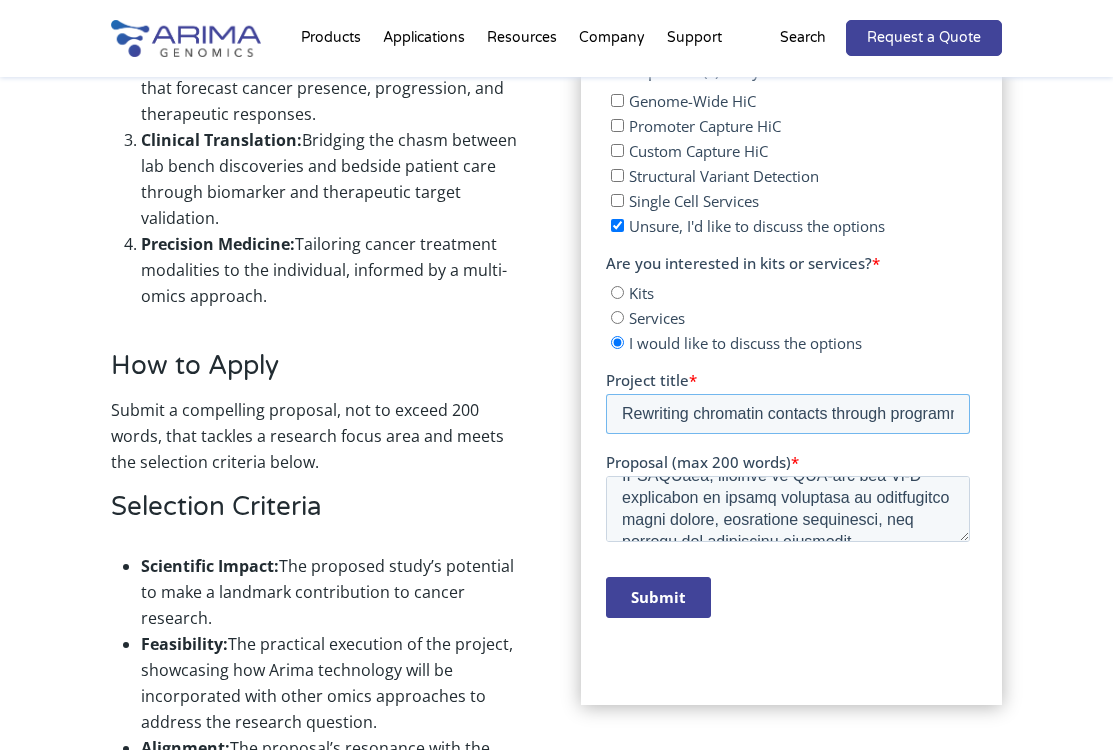 click on "Rewriting chromatin contacts through programmable epigenome silencing of enhancers" at bounding box center (787, 414) 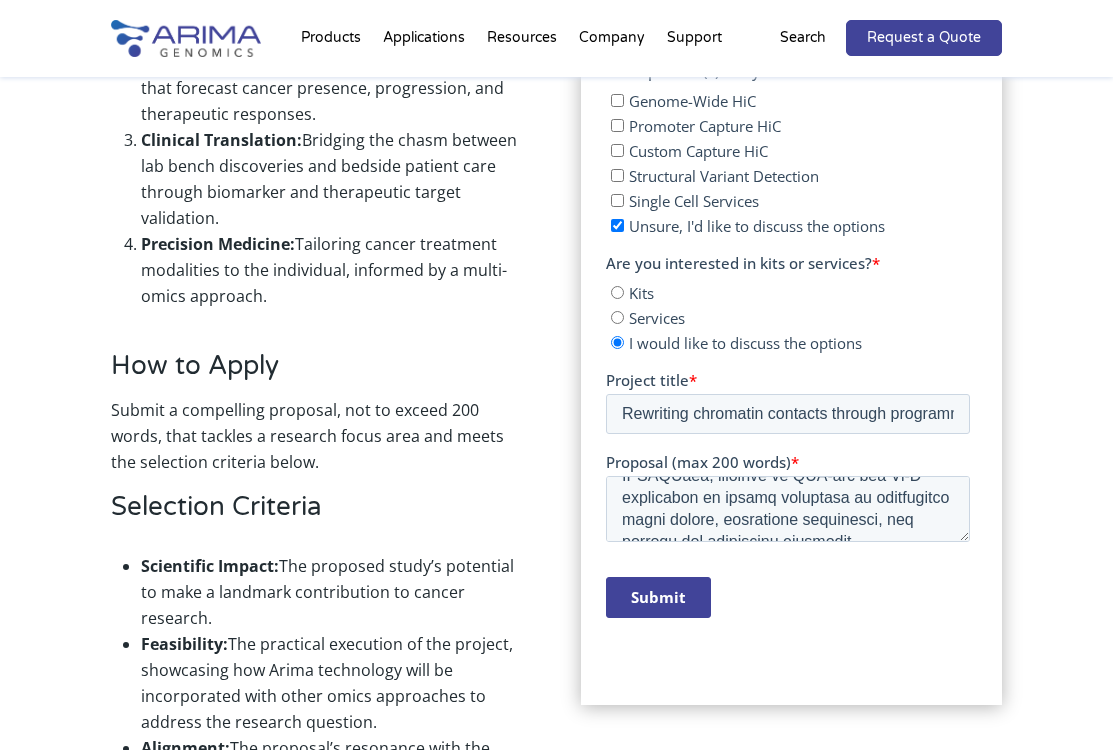 click on "Submit" at bounding box center (657, 597) 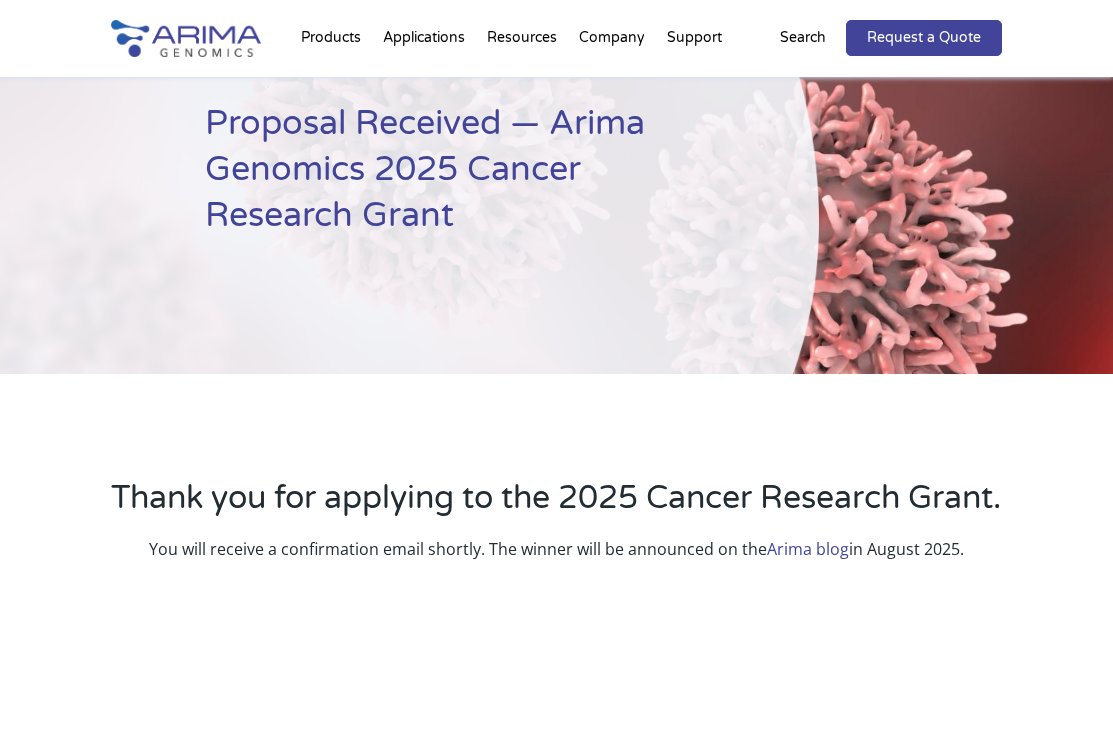 scroll, scrollTop: 325, scrollLeft: 0, axis: vertical 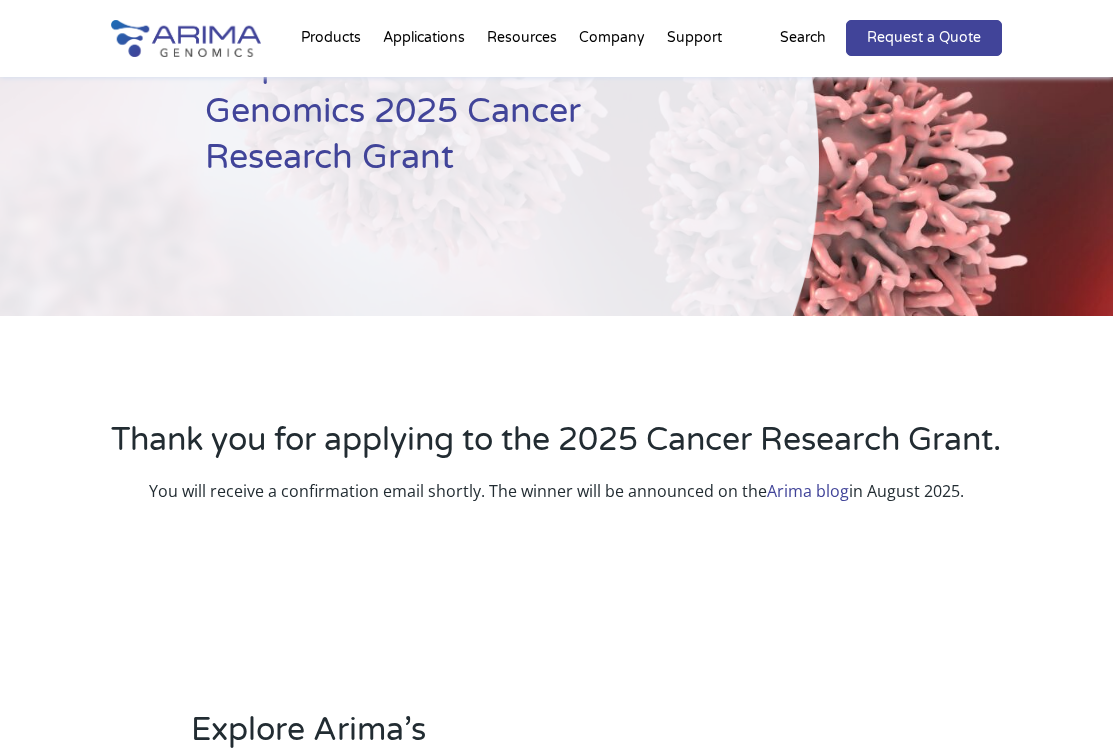 click on "Arima blog" at bounding box center [808, 491] 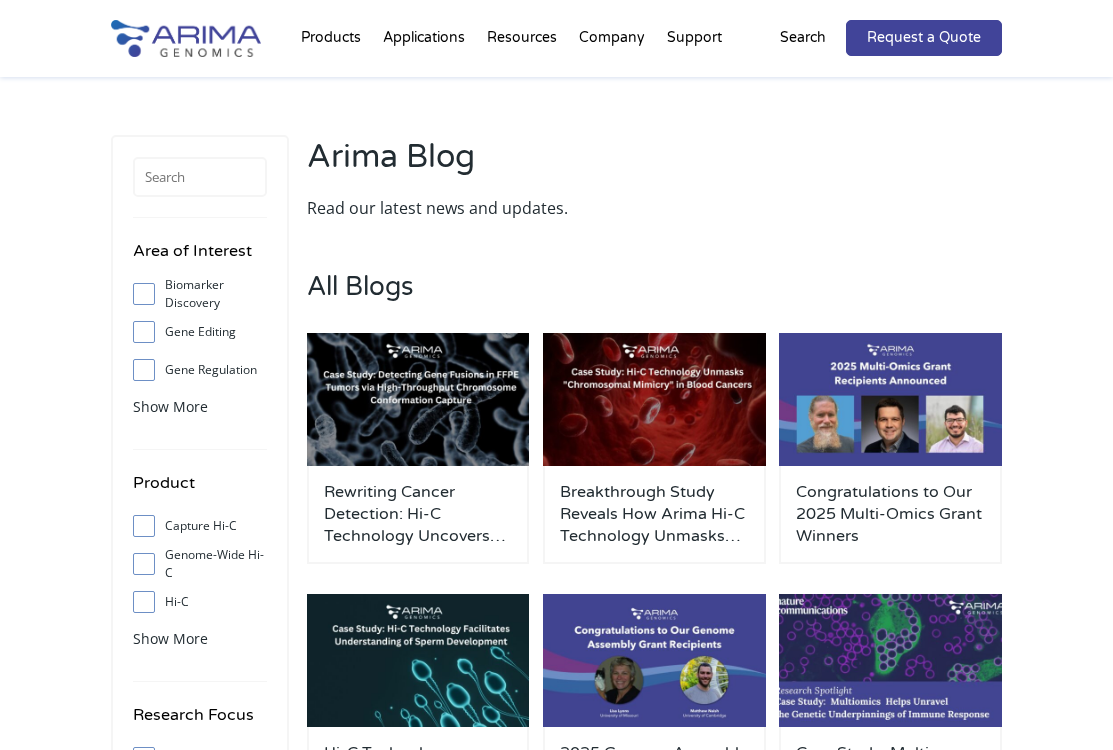 scroll, scrollTop: 0, scrollLeft: 0, axis: both 